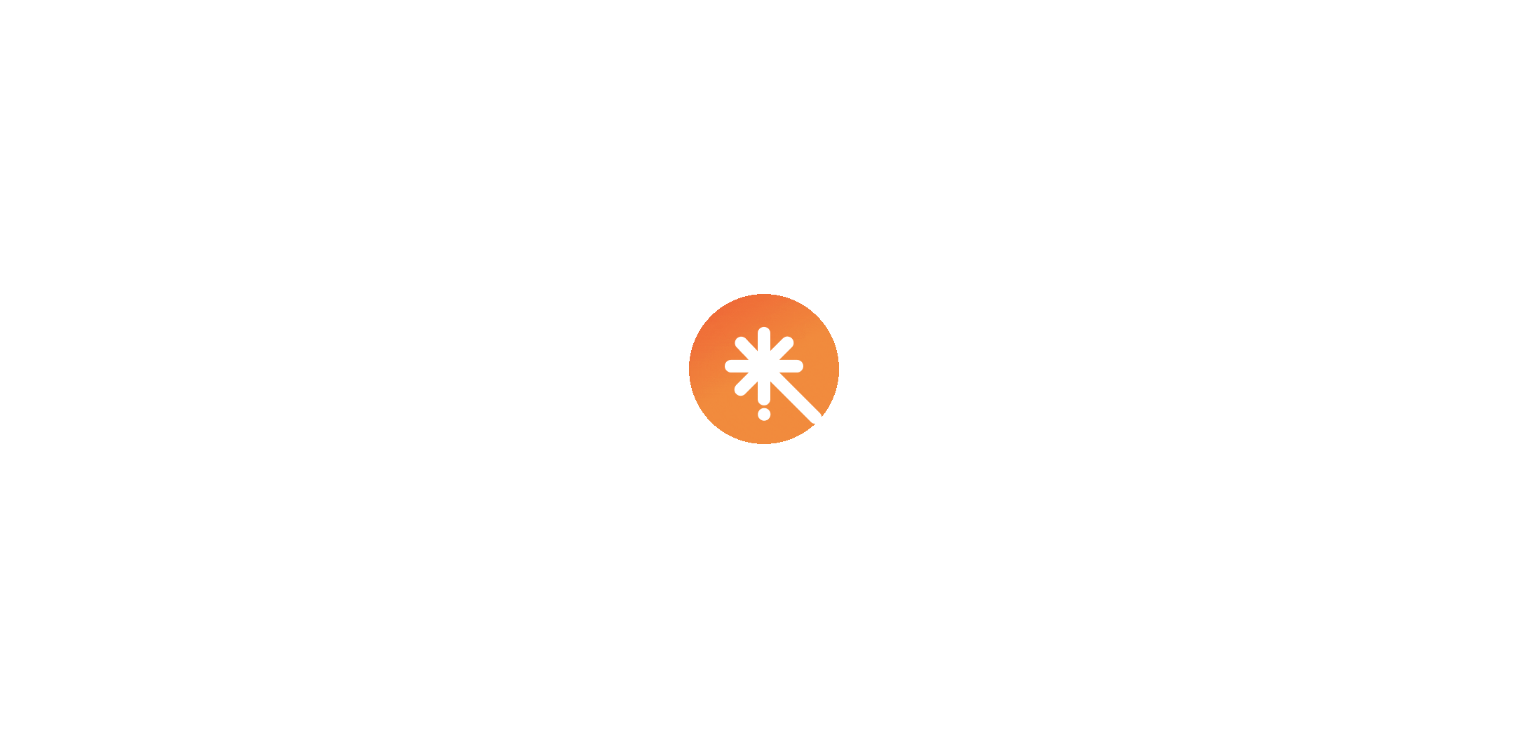 scroll, scrollTop: 0, scrollLeft: 0, axis: both 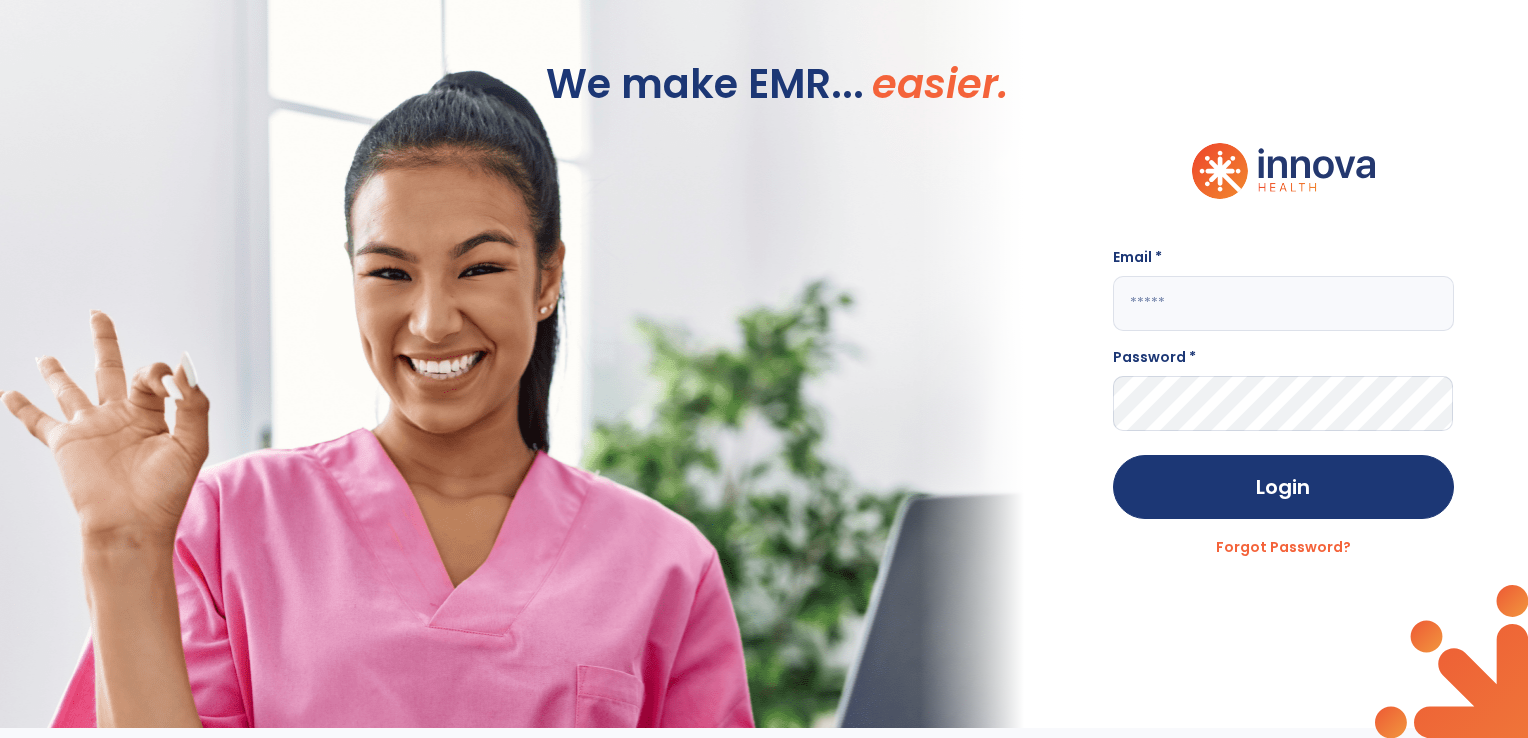 click 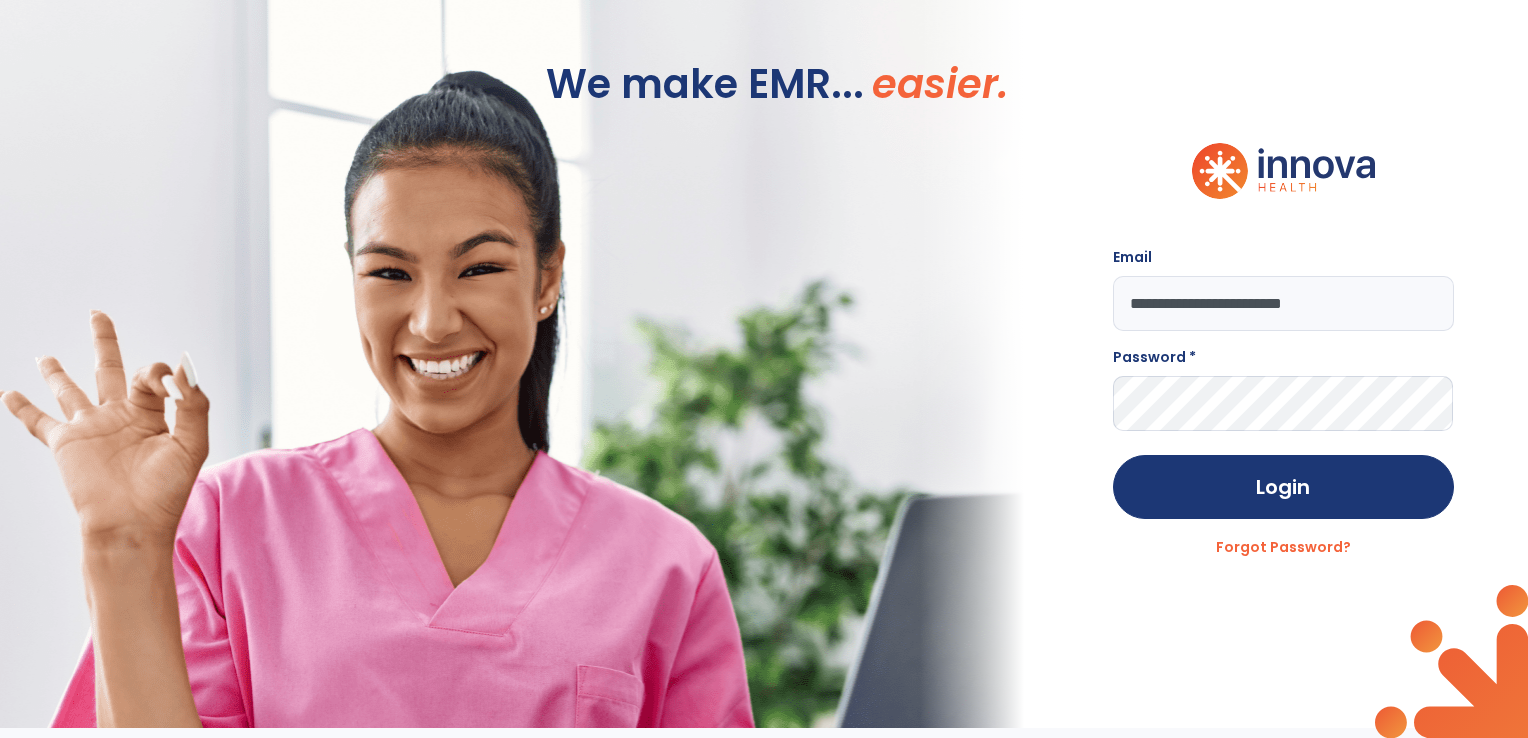 type on "**********" 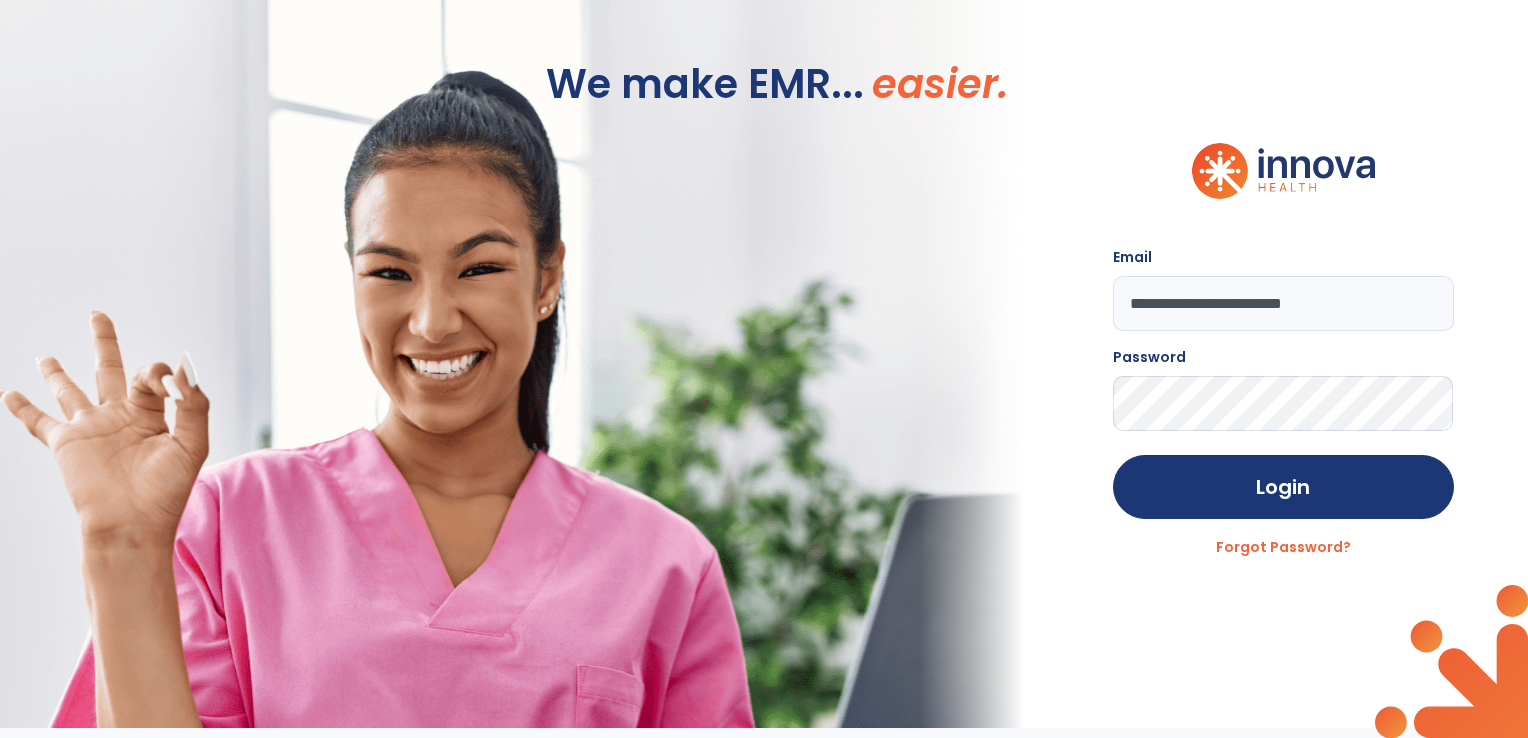 click on "Login" 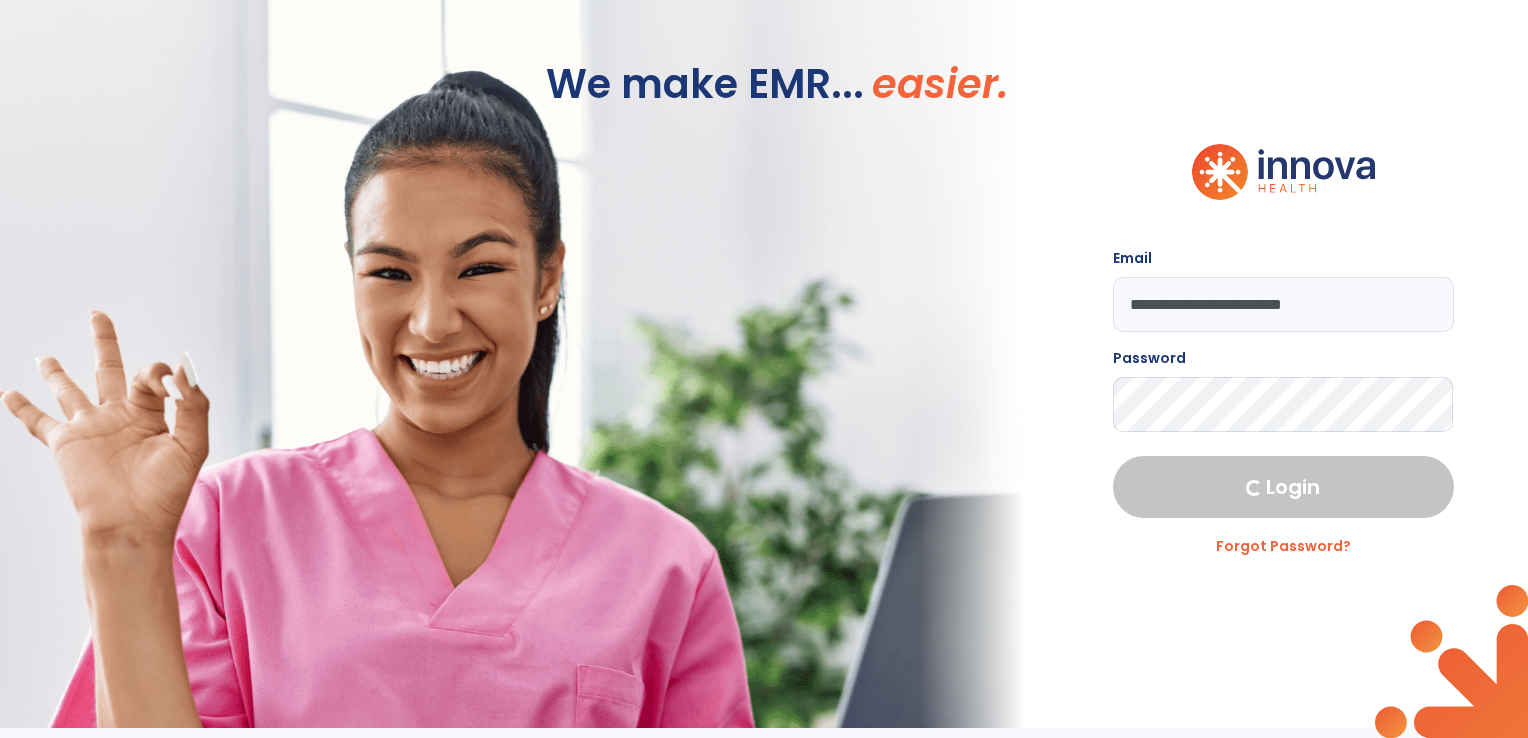 select on "***" 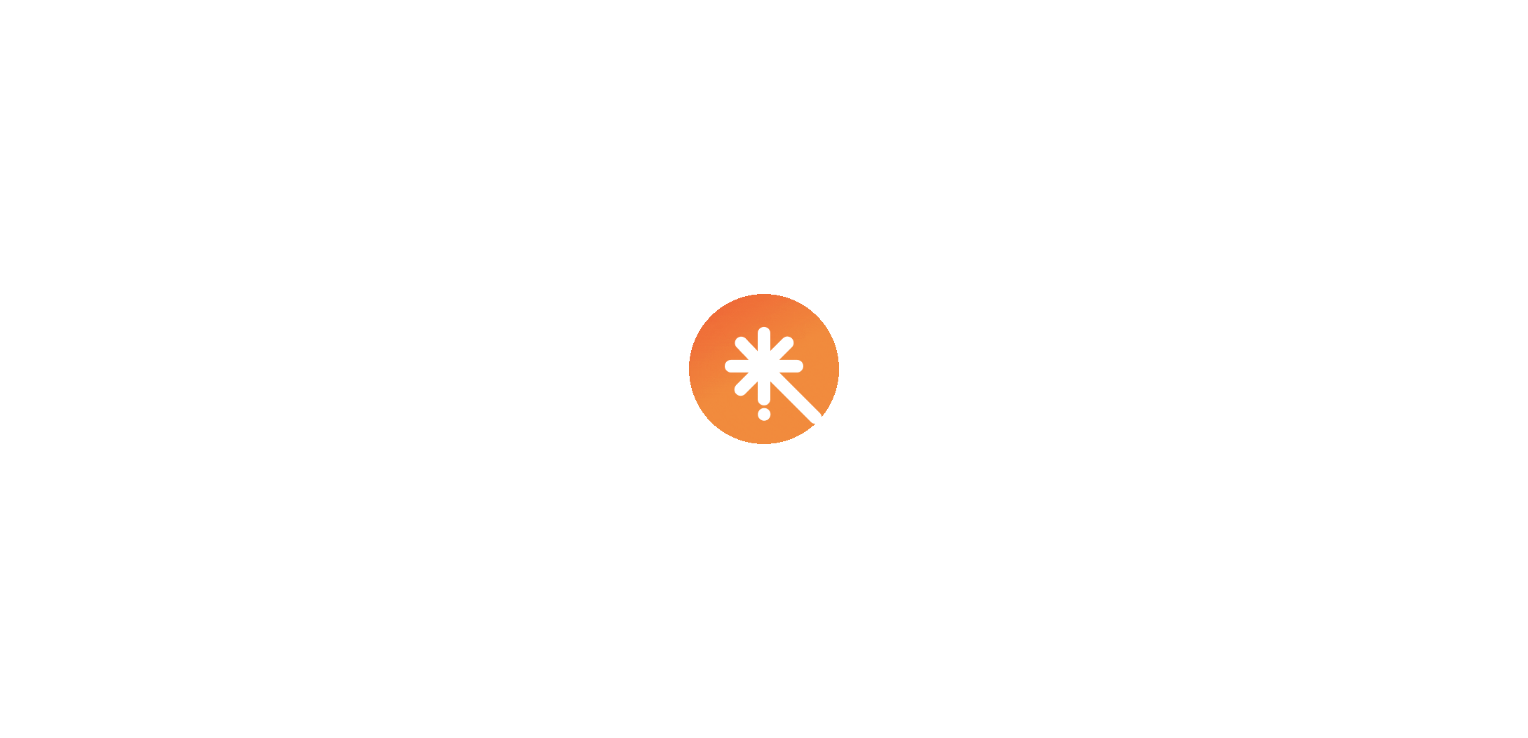 scroll, scrollTop: 0, scrollLeft: 0, axis: both 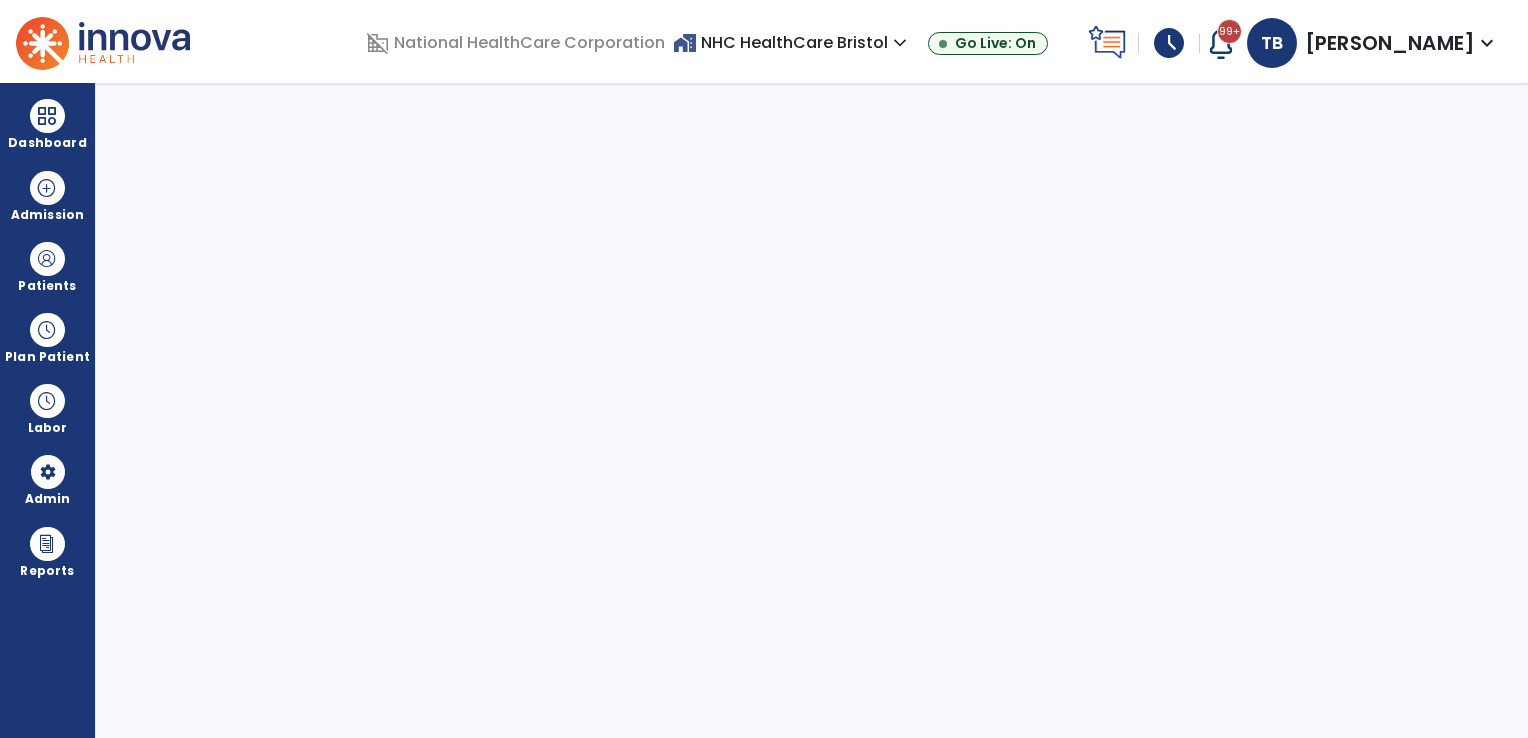 select on "***" 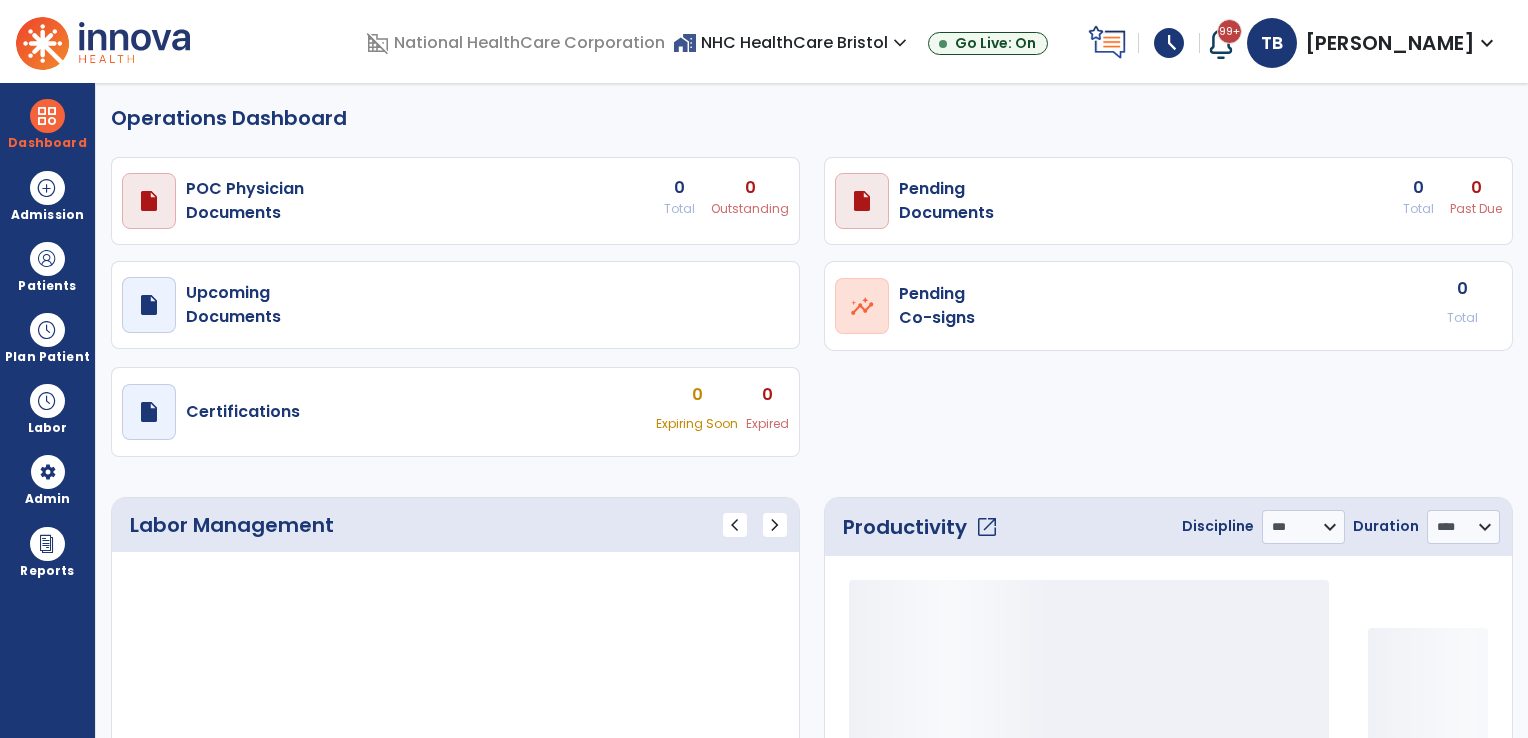 select on "***" 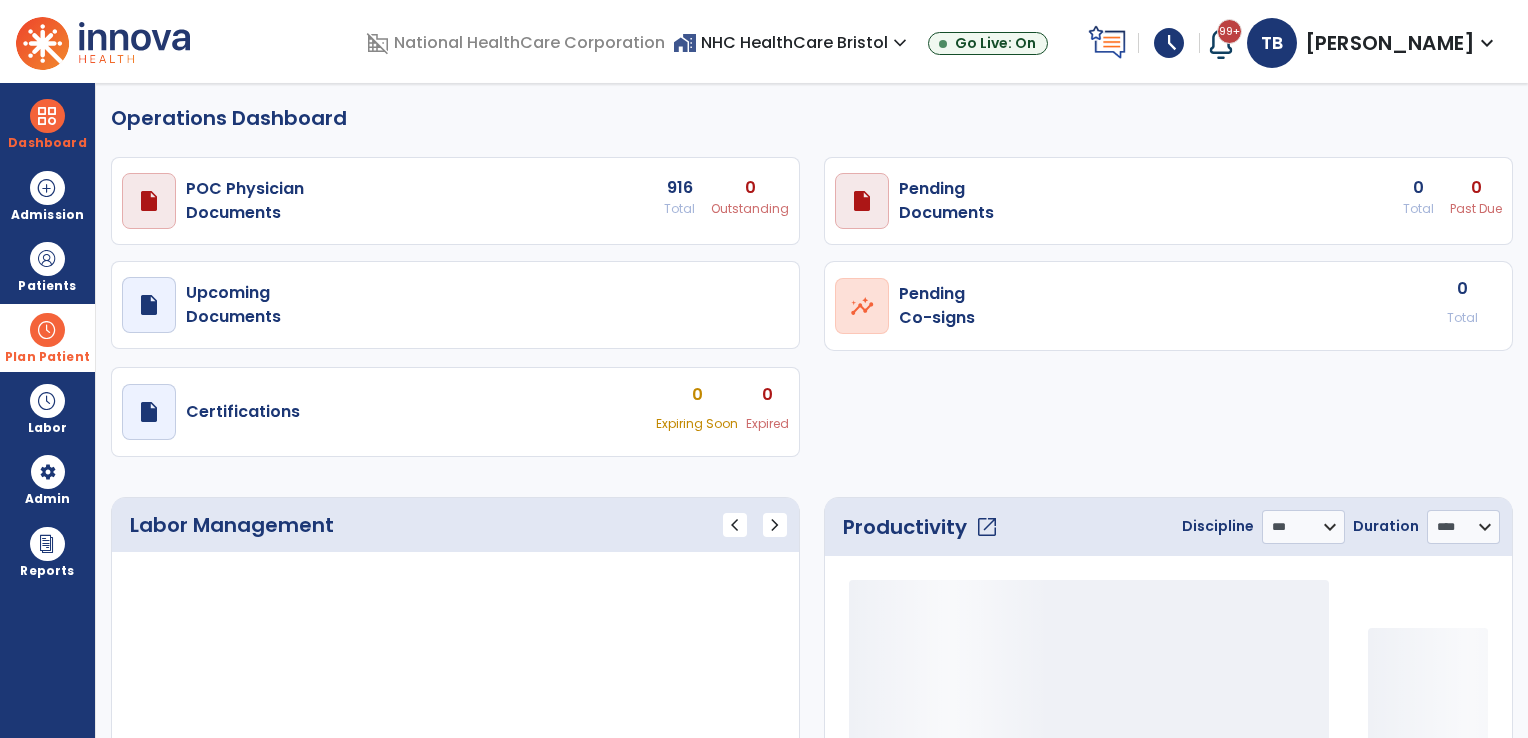 click on "Plan Patient" at bounding box center [47, 266] 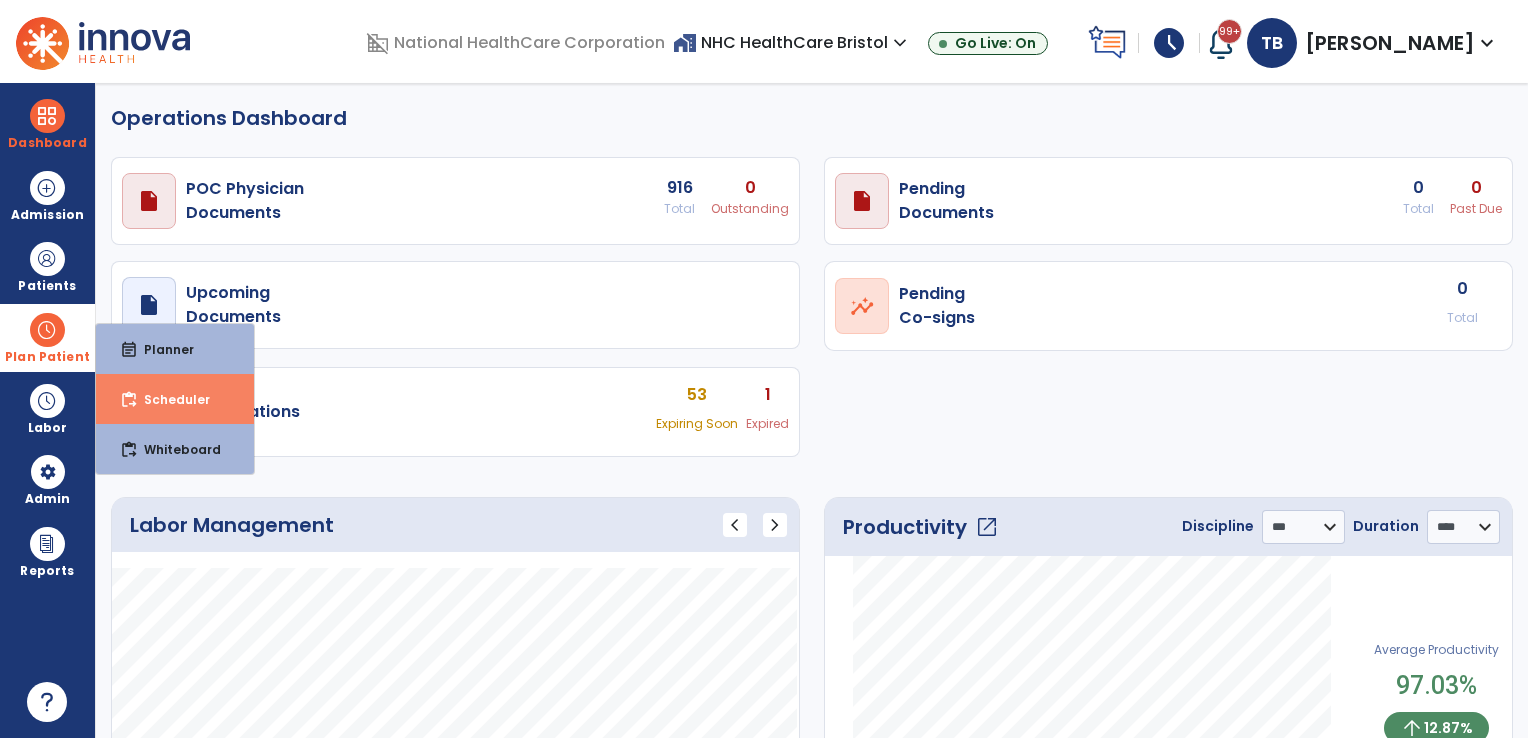 click on "Scheduler" at bounding box center [169, 399] 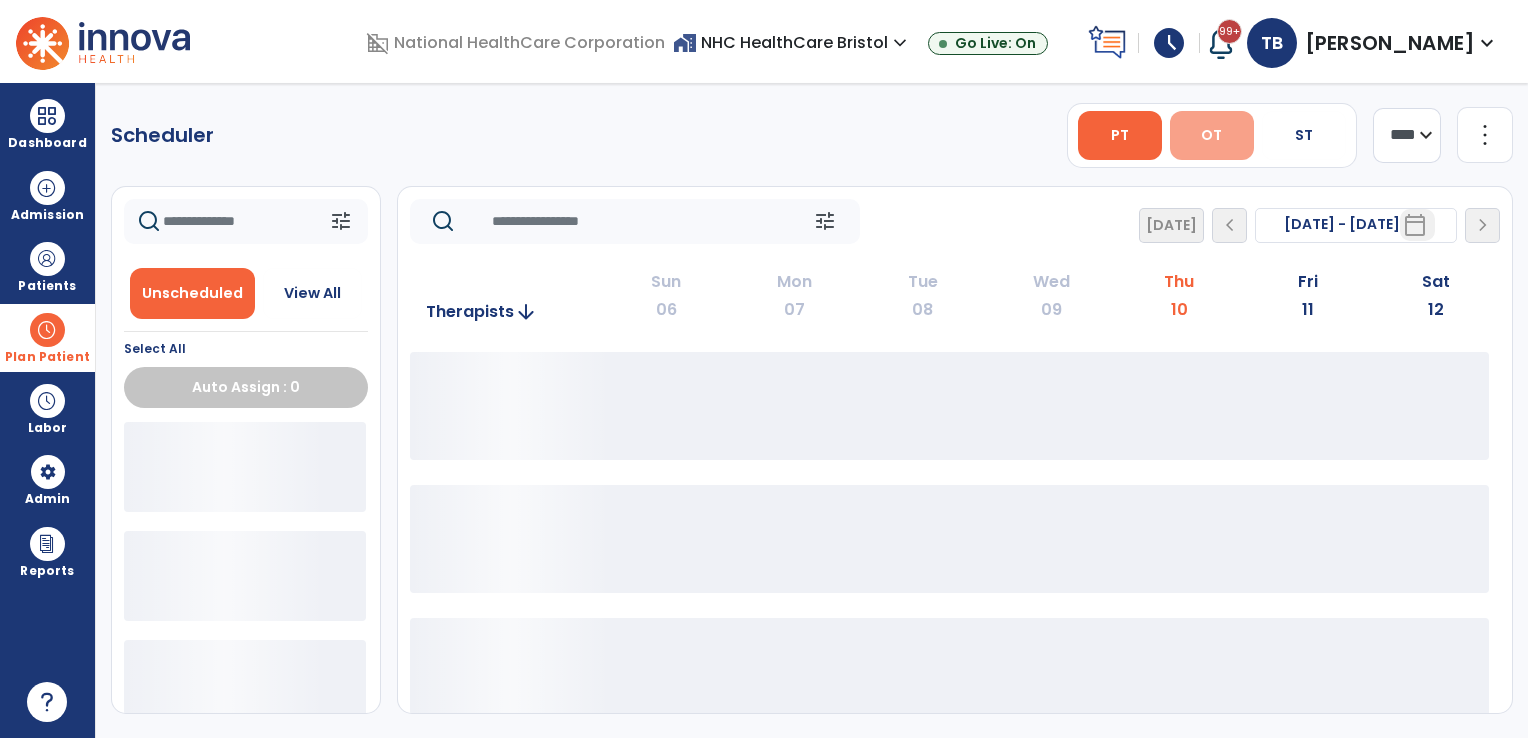 click on "OT" at bounding box center [1212, 135] 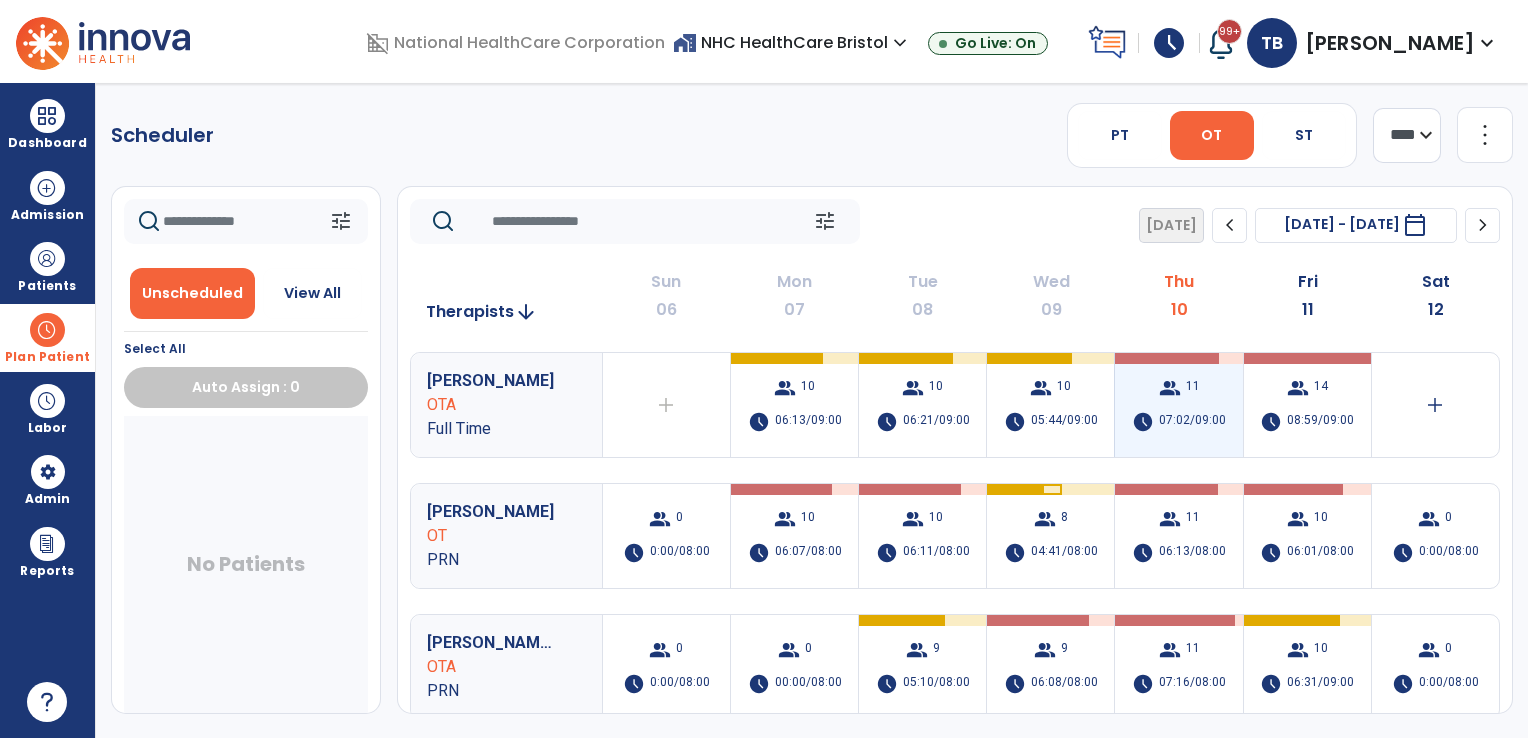 click on "group  11  schedule  07:02/09:00" at bounding box center [1178, 405] 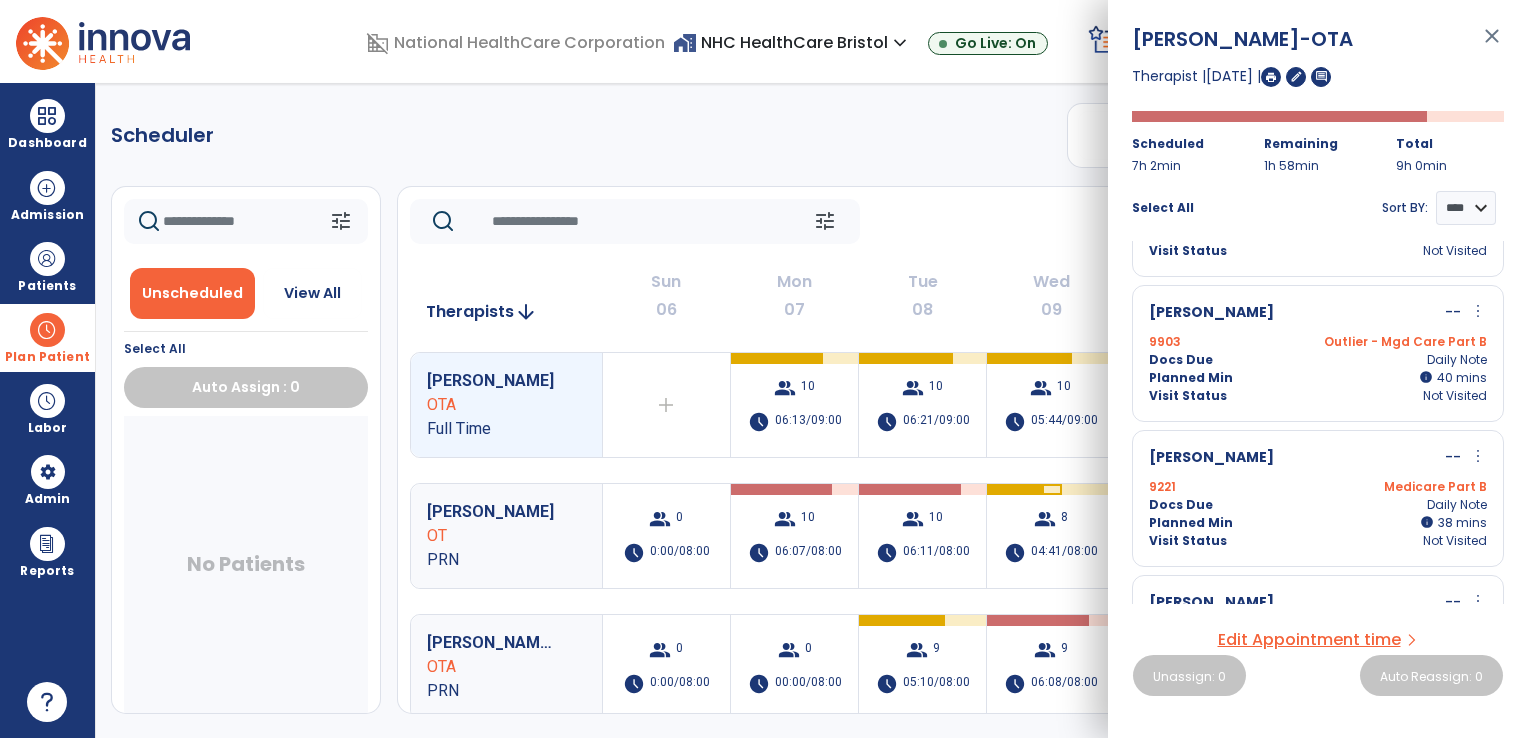 scroll, scrollTop: 947, scrollLeft: 0, axis: vertical 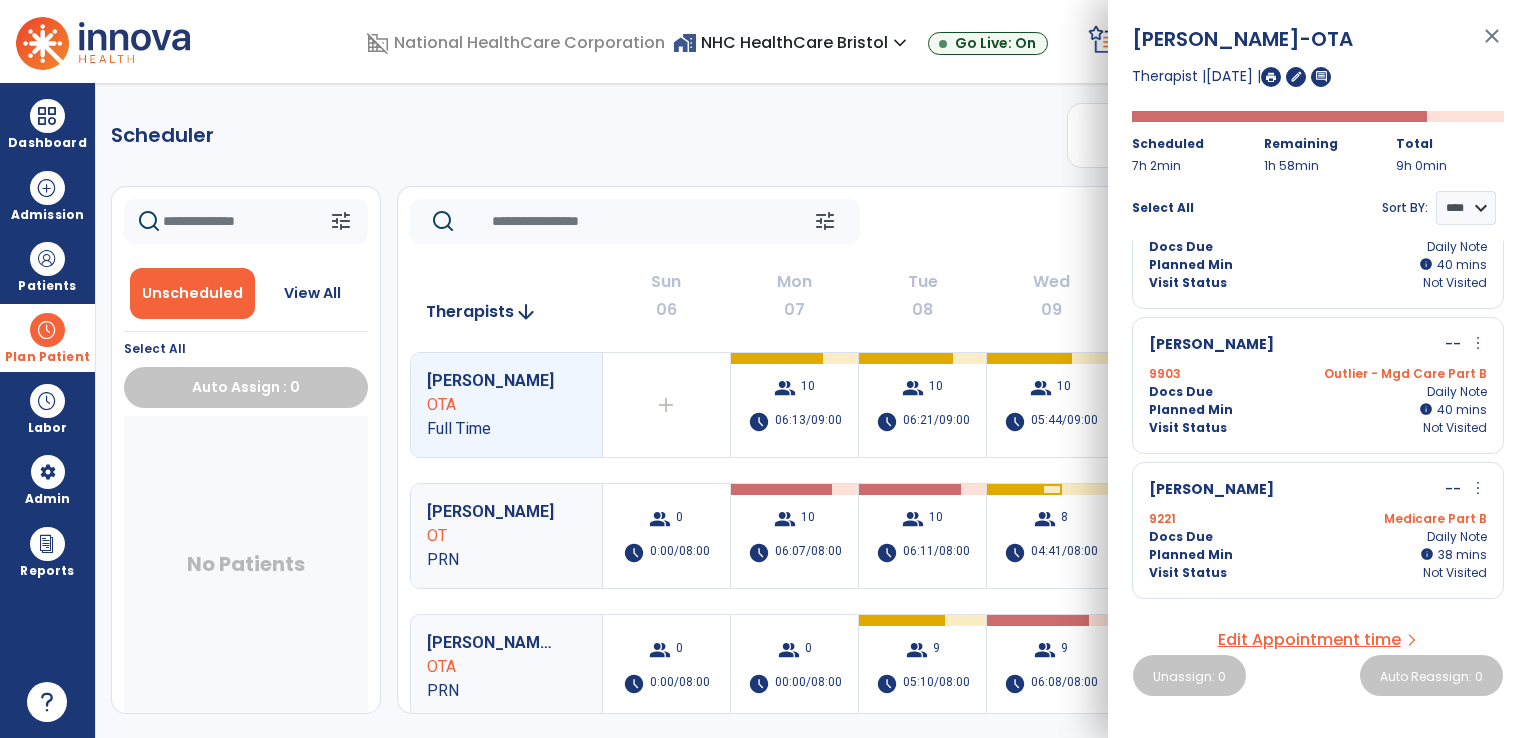 click on "Docs Due Daily Note" at bounding box center (1318, 392) 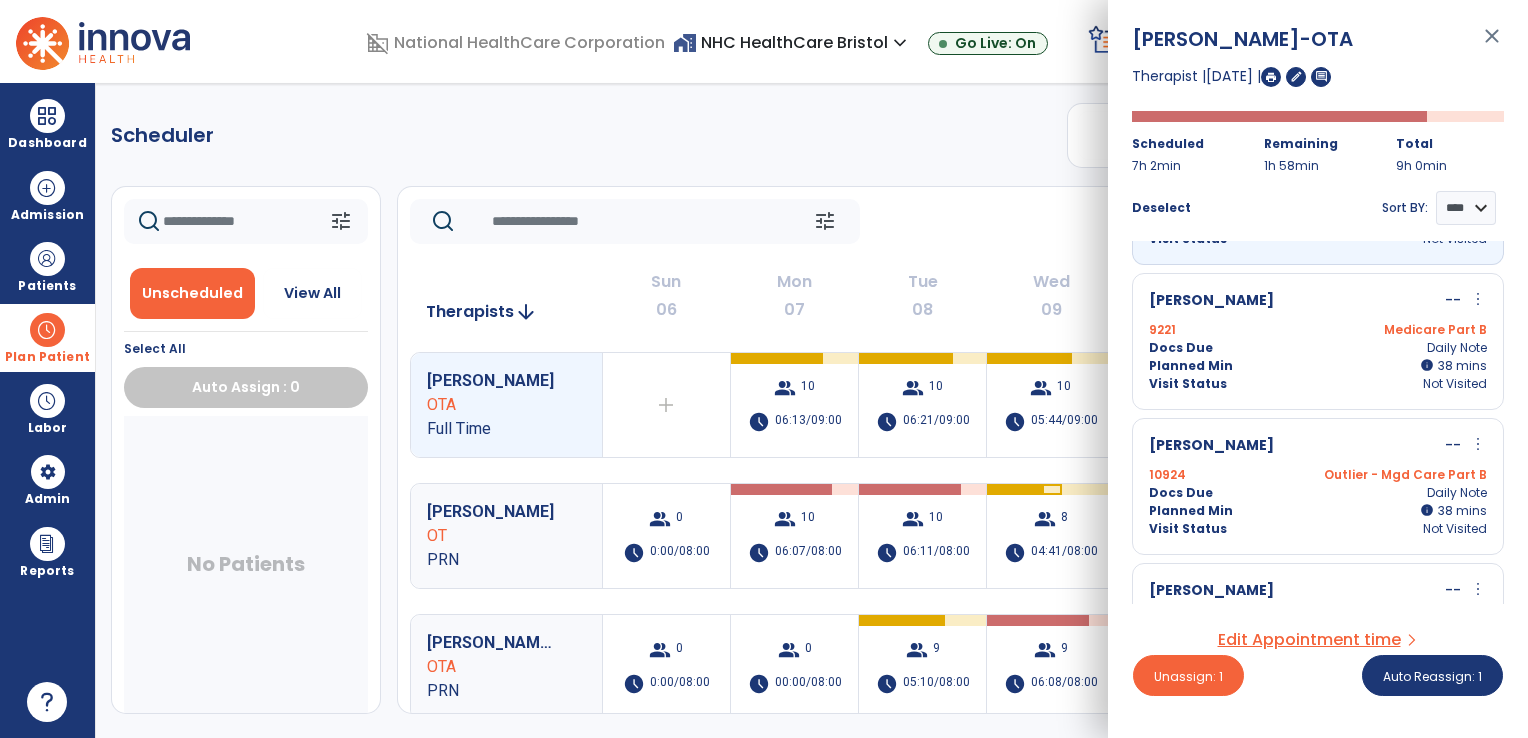 scroll, scrollTop: 1052, scrollLeft: 0, axis: vertical 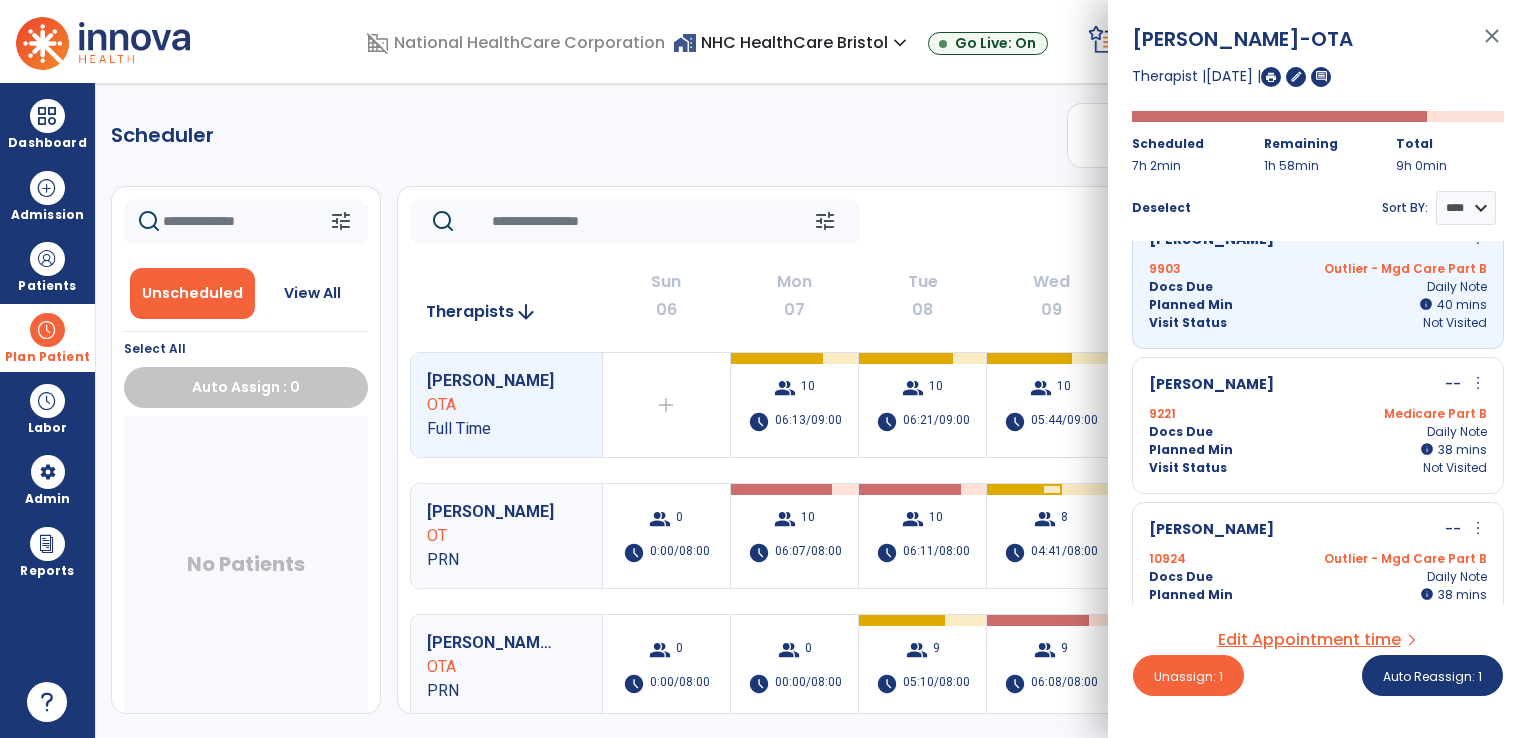 click on "Medicare Part B" at bounding box center (1402, 414) 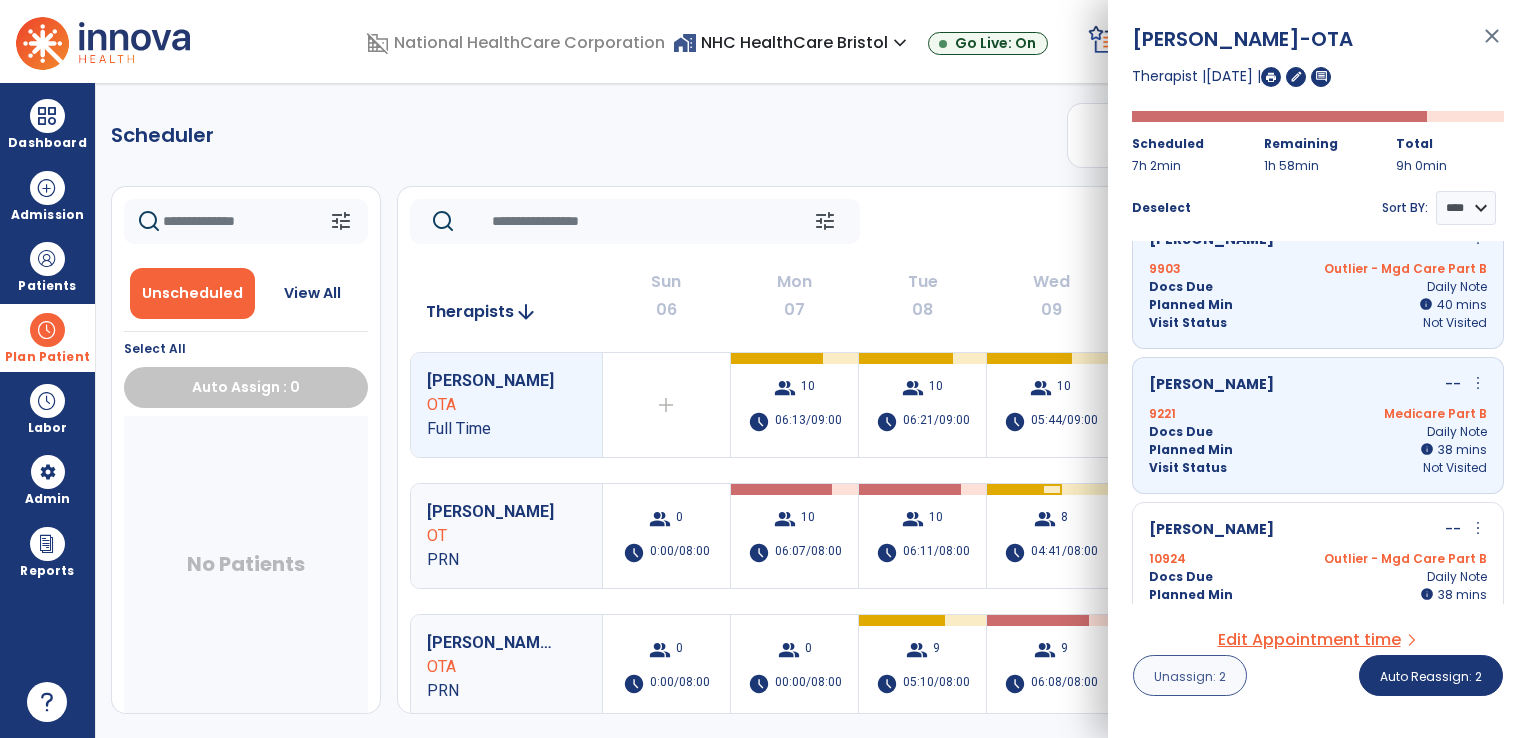 click on "Unassign: 2" at bounding box center [1190, 676] 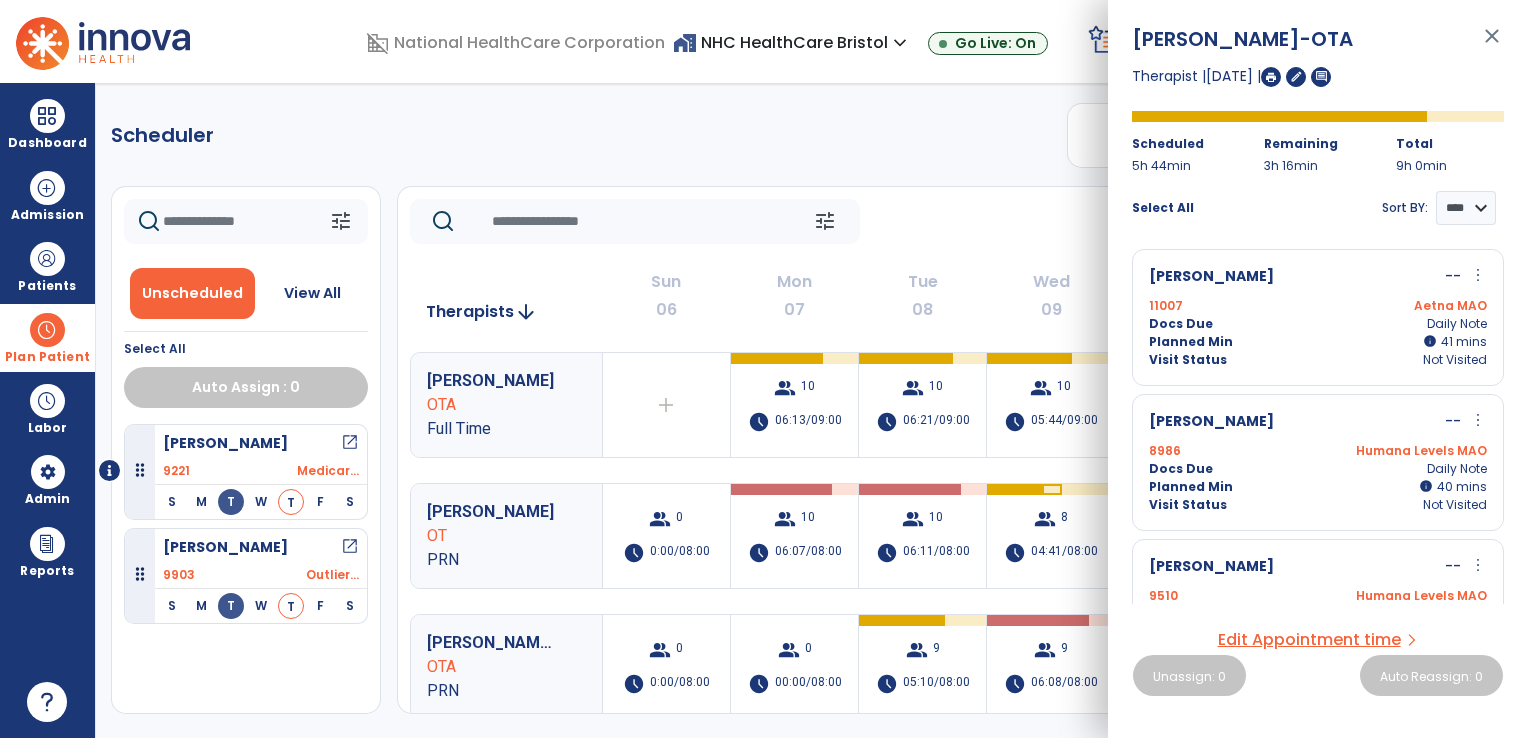 click on "Plan Patient" at bounding box center [47, 337] 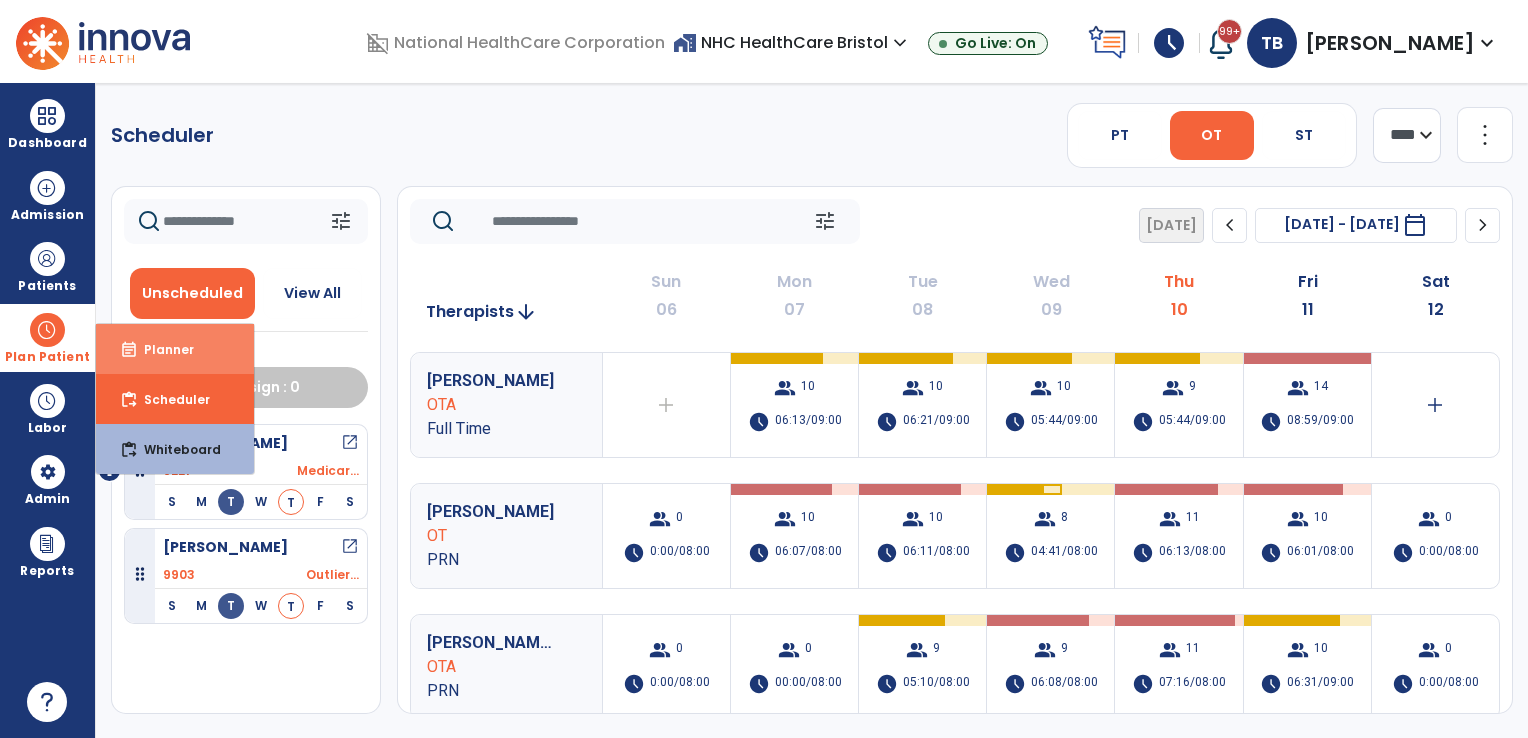 click on "Planner" at bounding box center [161, 349] 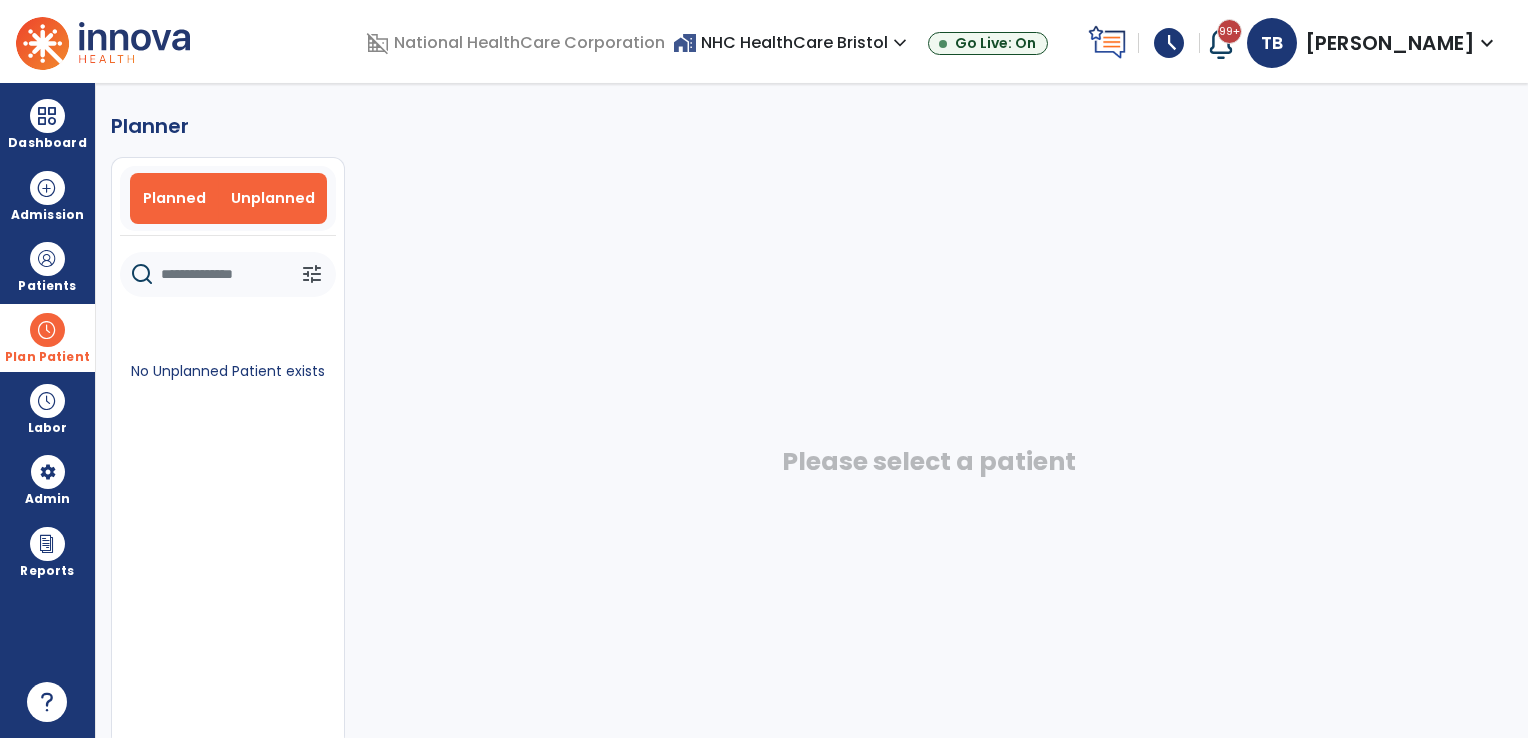 click on "Planned" at bounding box center [174, 198] 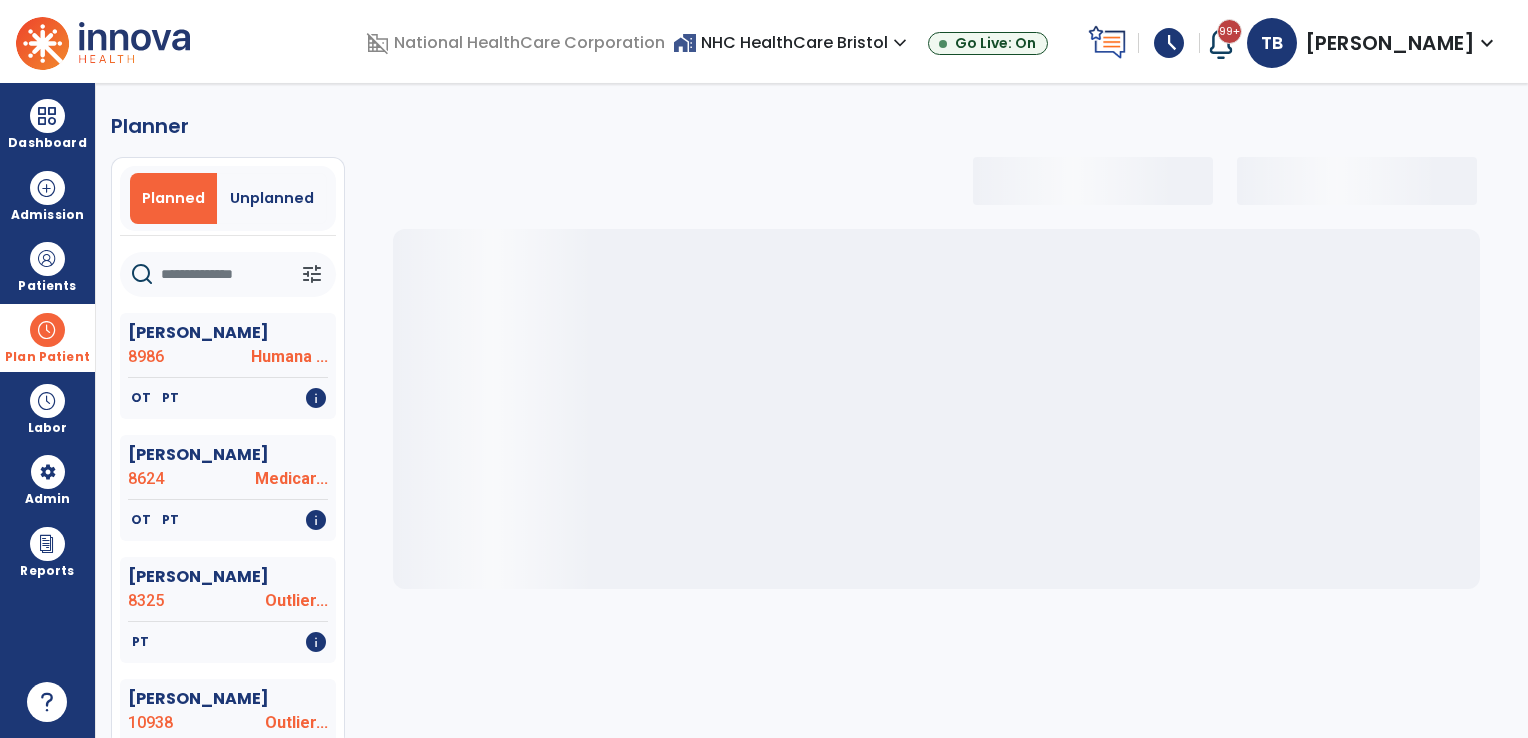 click 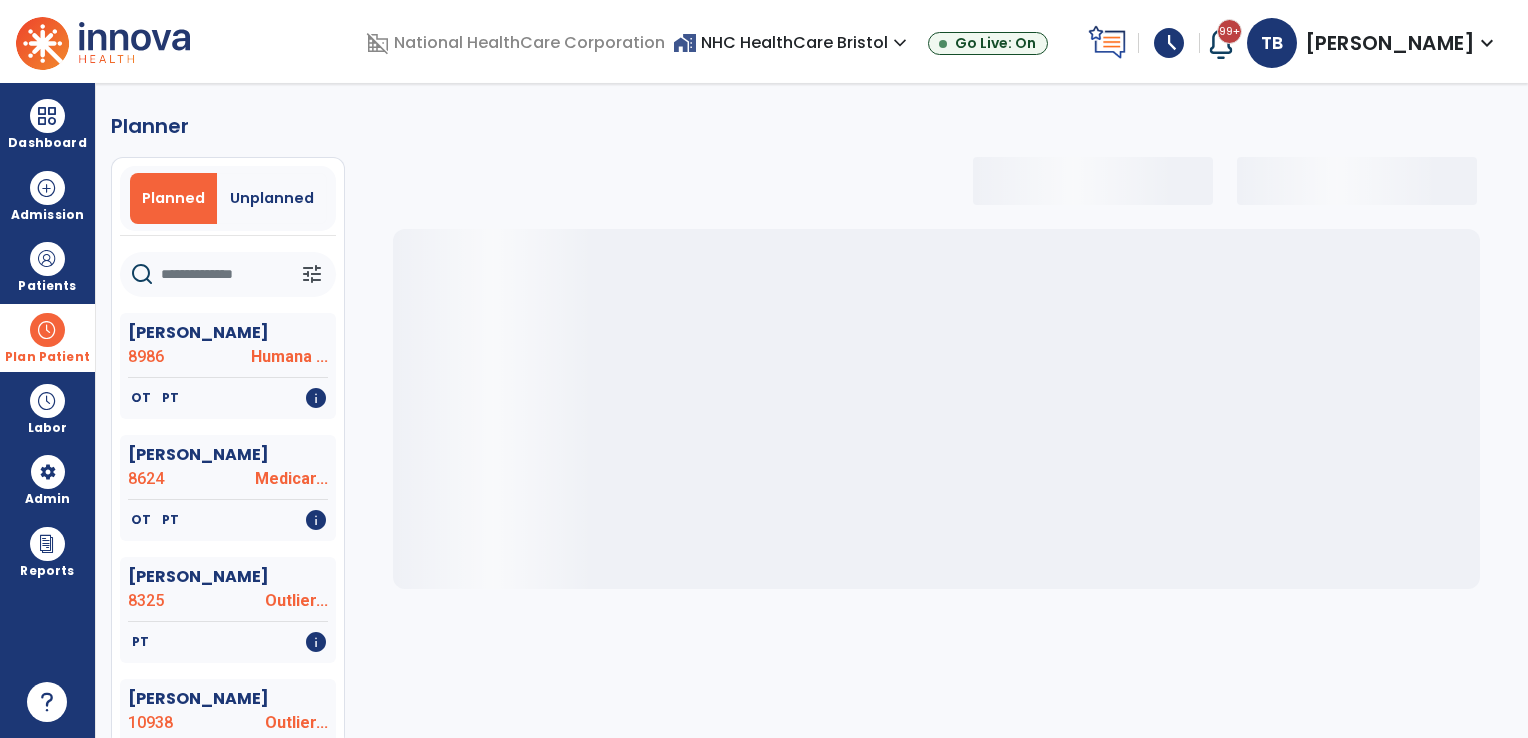 select on "***" 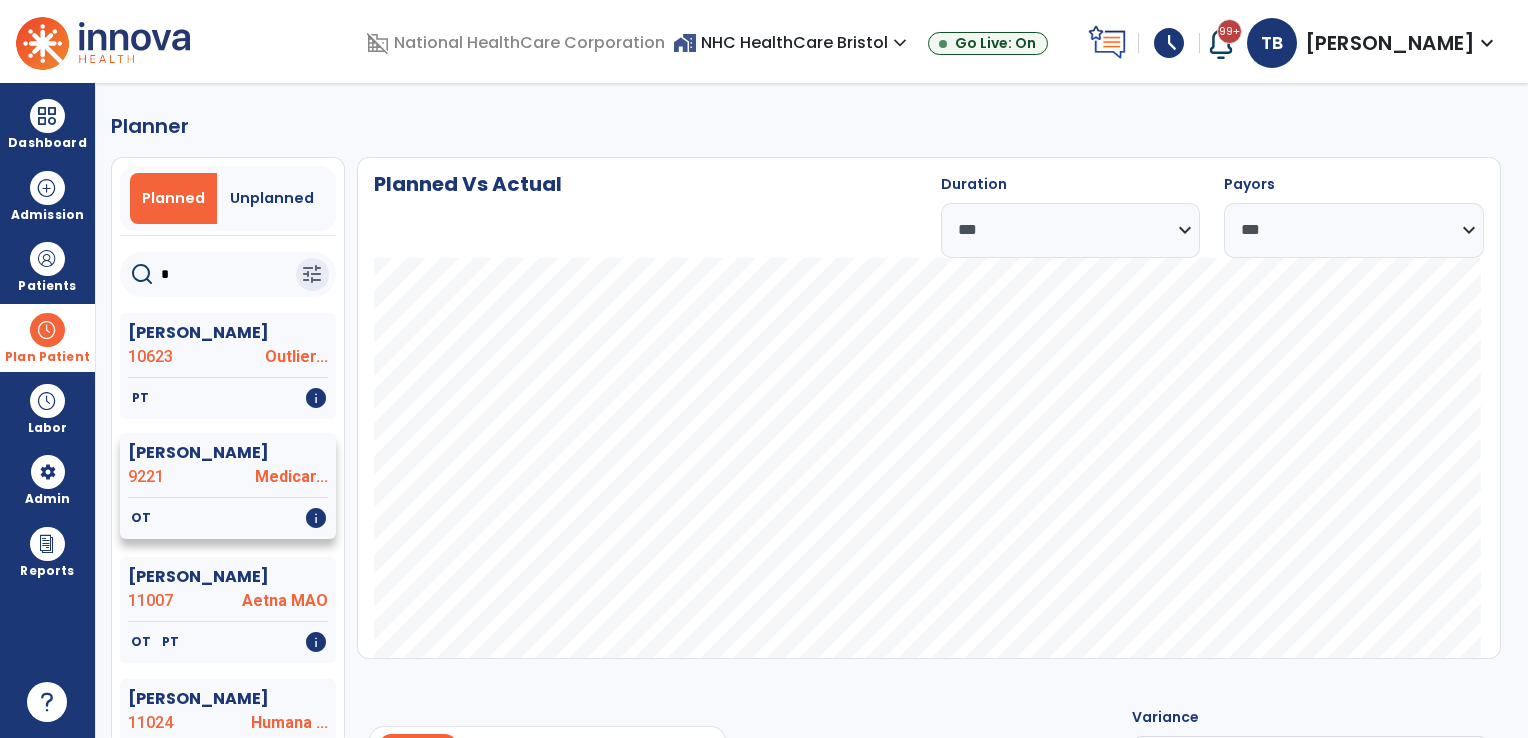 type on "*" 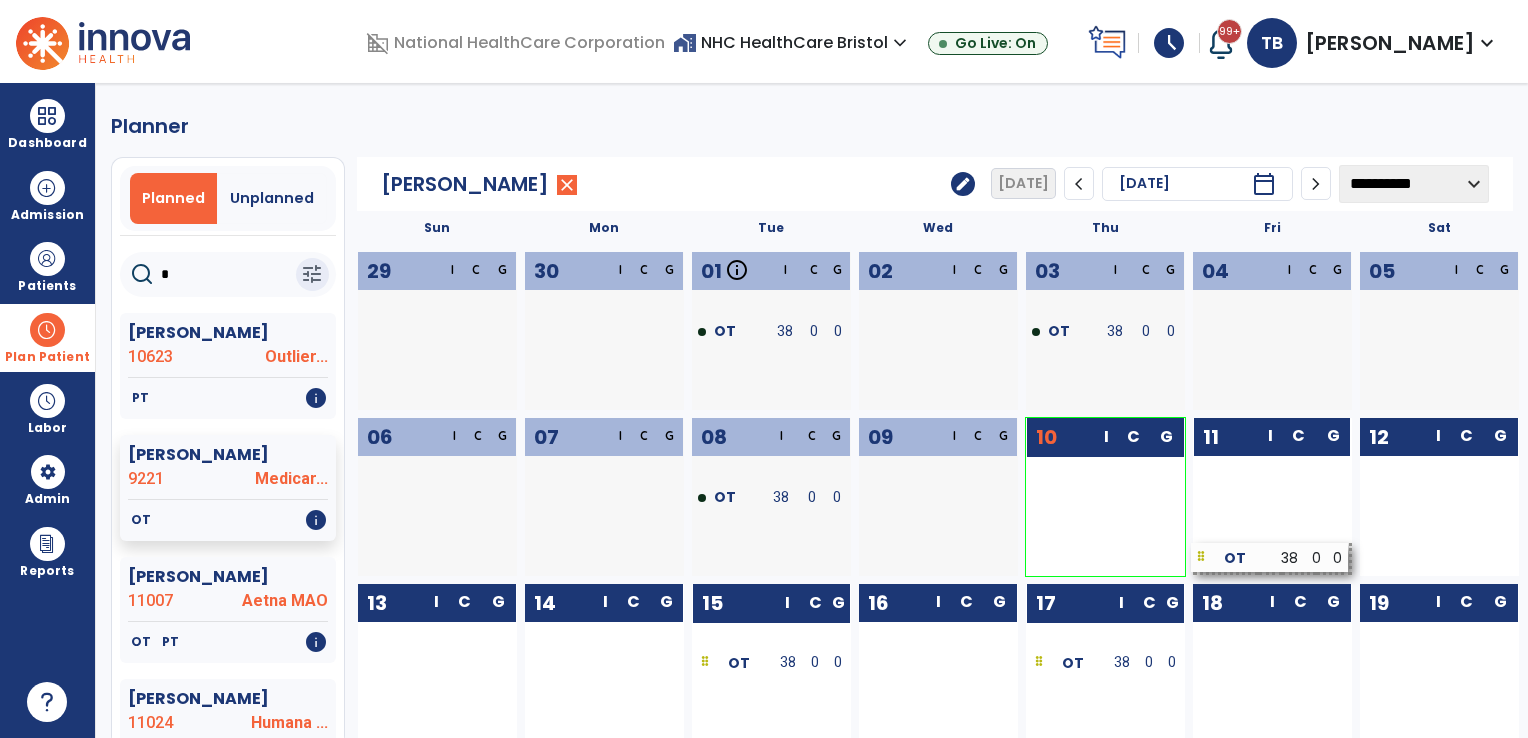 drag, startPoint x: 1046, startPoint y: 499, endPoint x: 1212, endPoint y: 559, distance: 176.51062 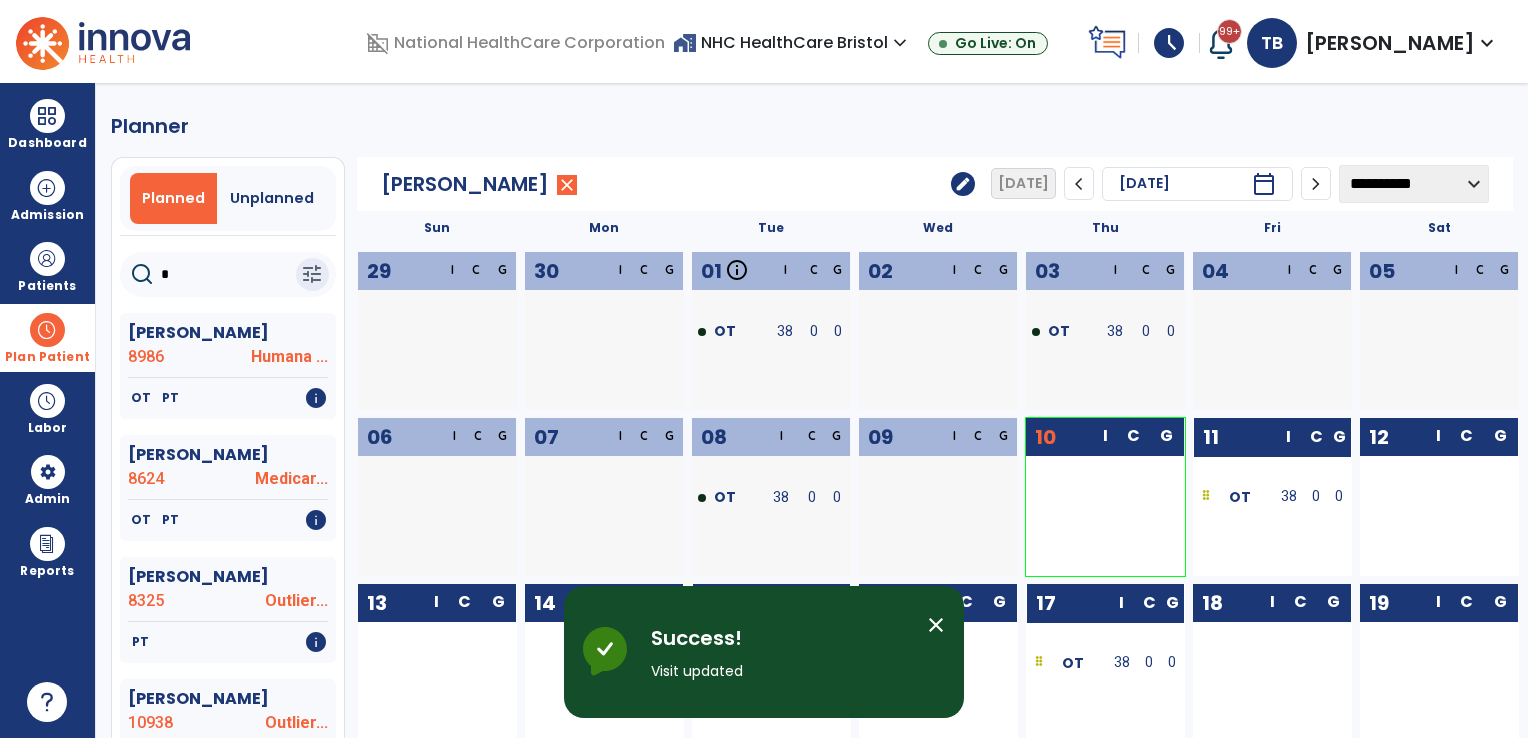 click on "*" 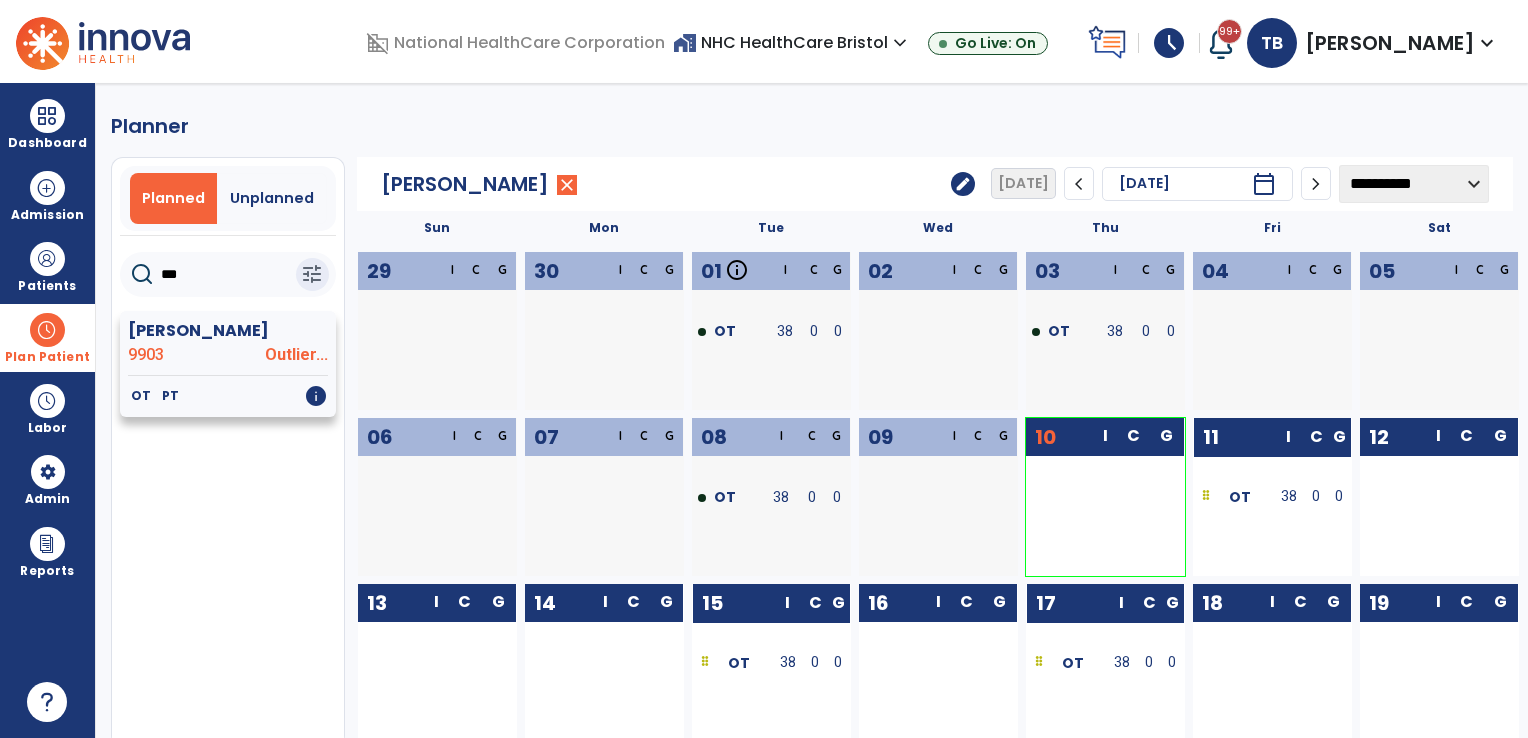 type on "***" 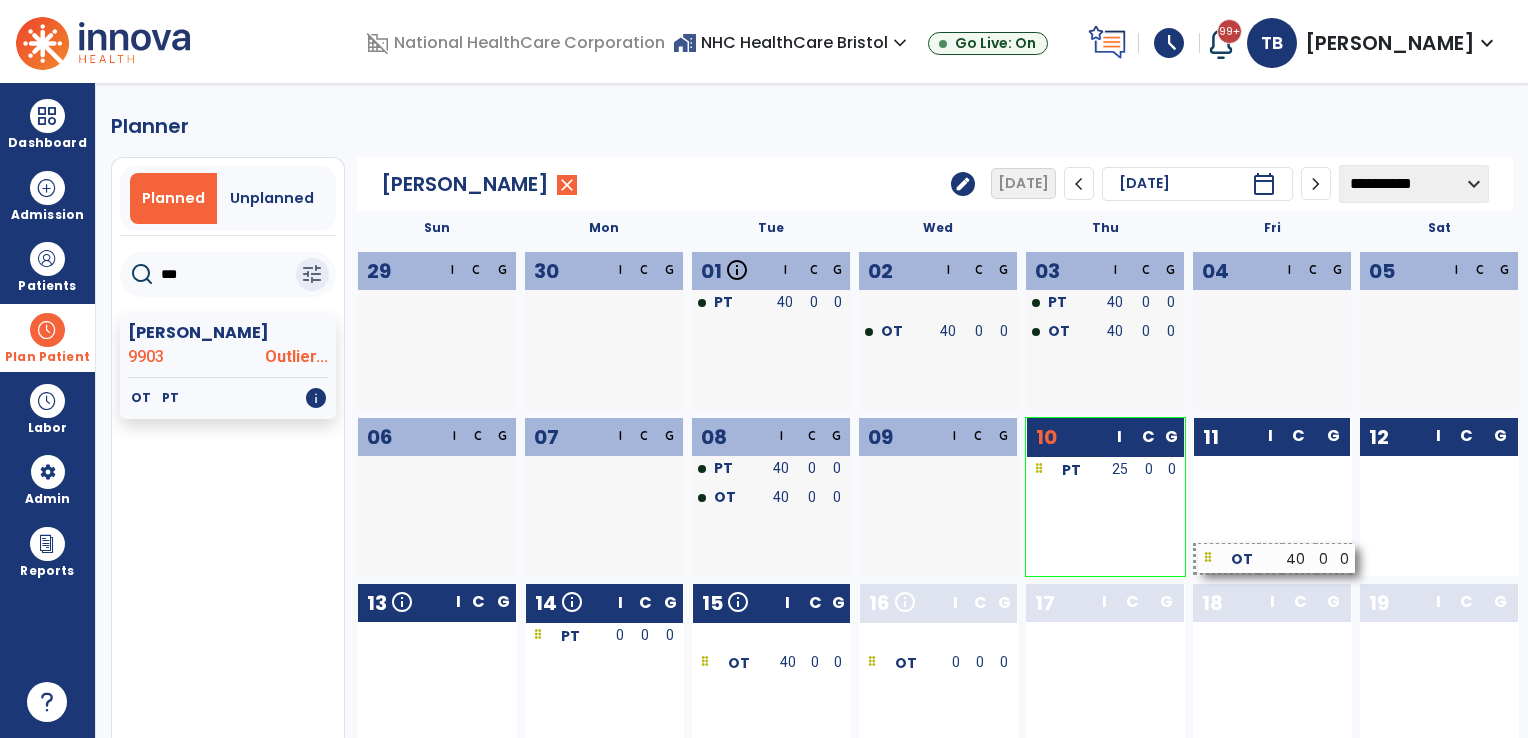 drag, startPoint x: 1034, startPoint y: 507, endPoint x: 1205, endPoint y: 565, distance: 180.56854 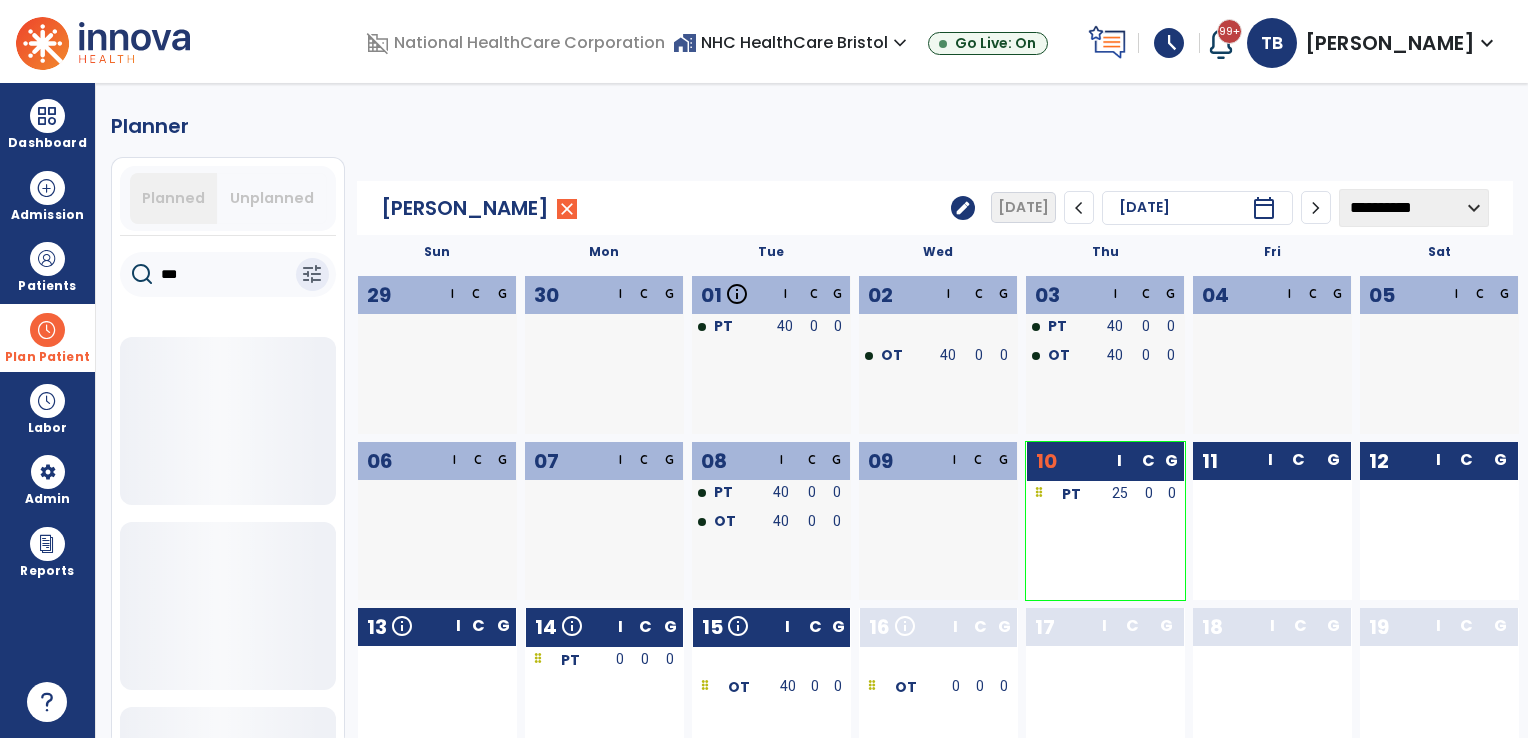 click at bounding box center (47, 330) 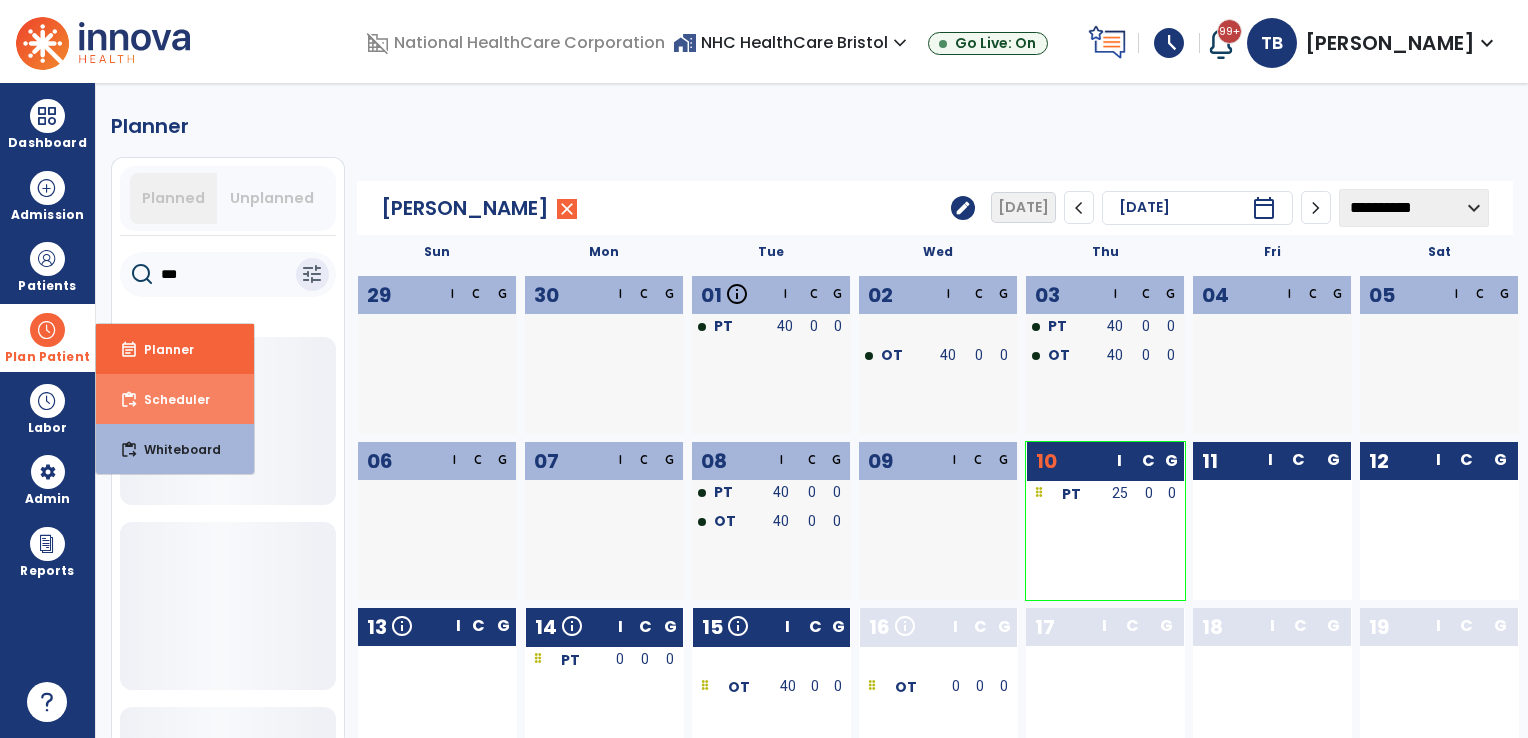 click on "content_paste_go  Scheduler" at bounding box center (175, 399) 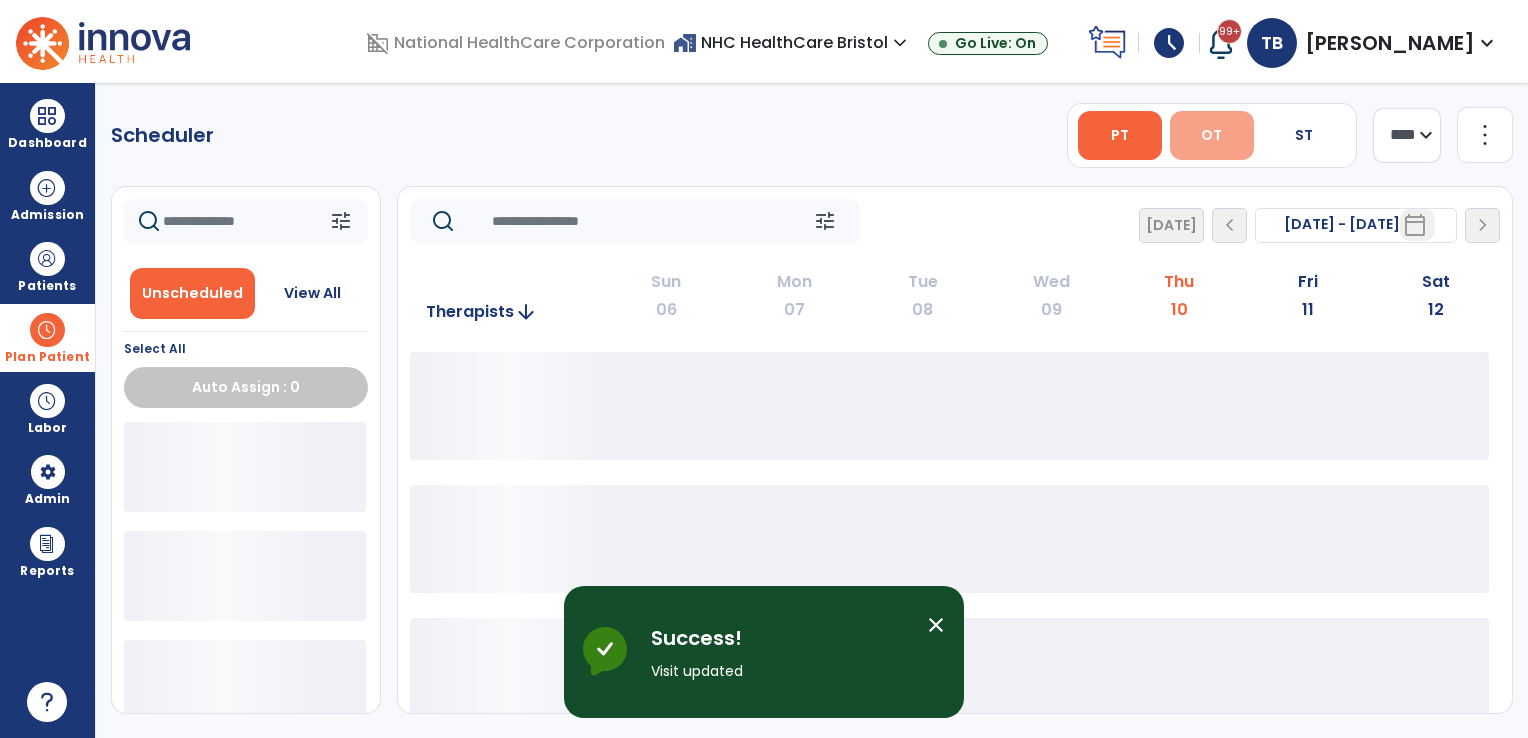click on "OT" at bounding box center (1211, 135) 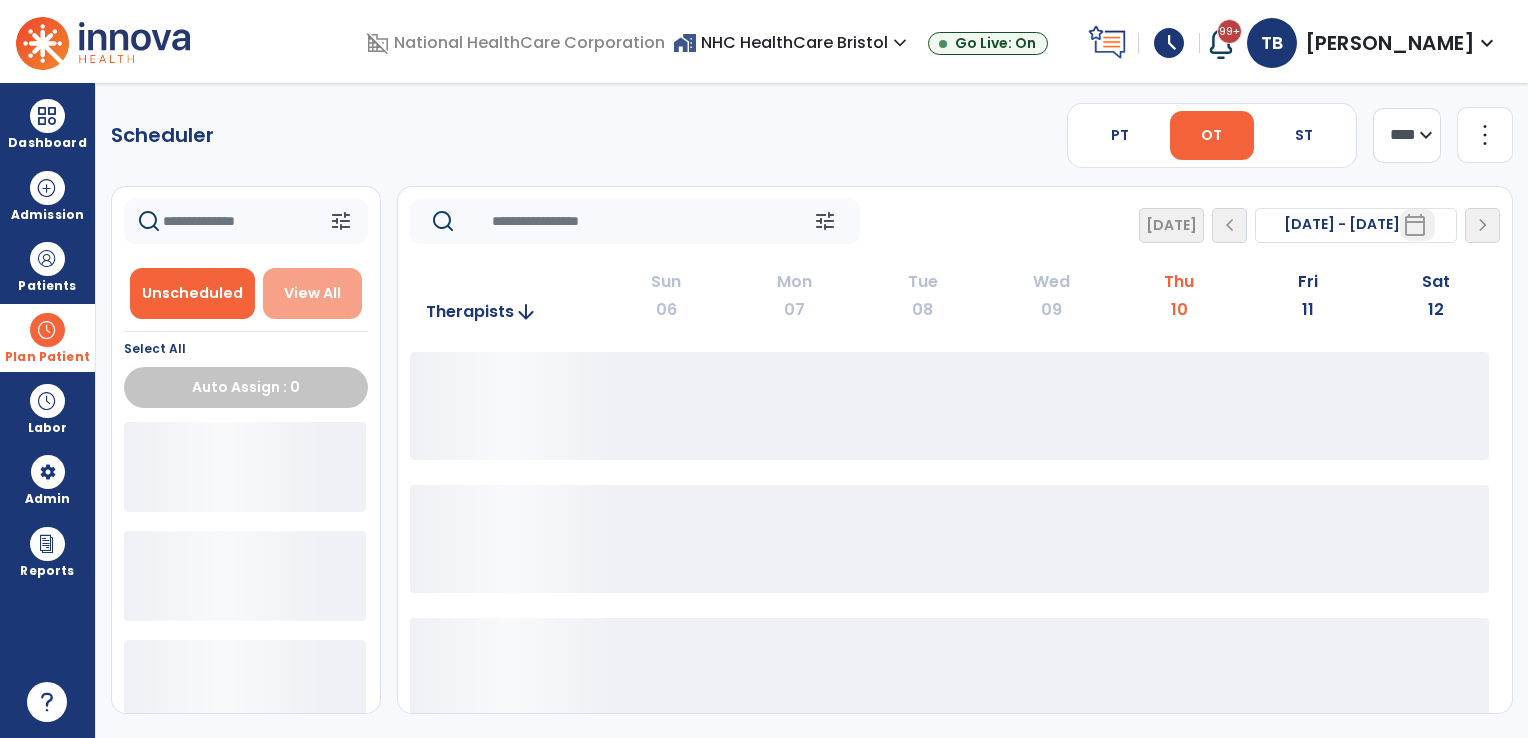 click on "View All" at bounding box center [312, 293] 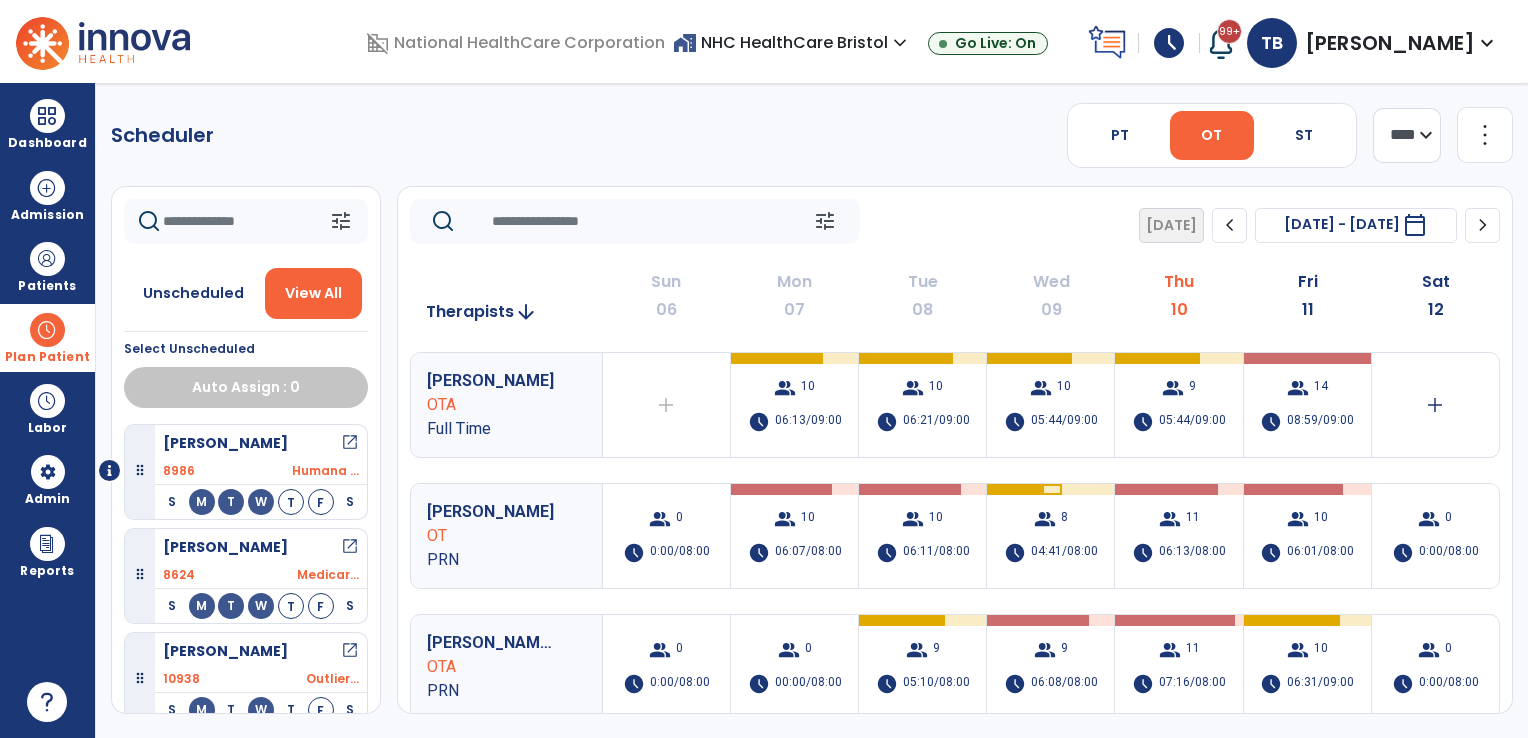 click 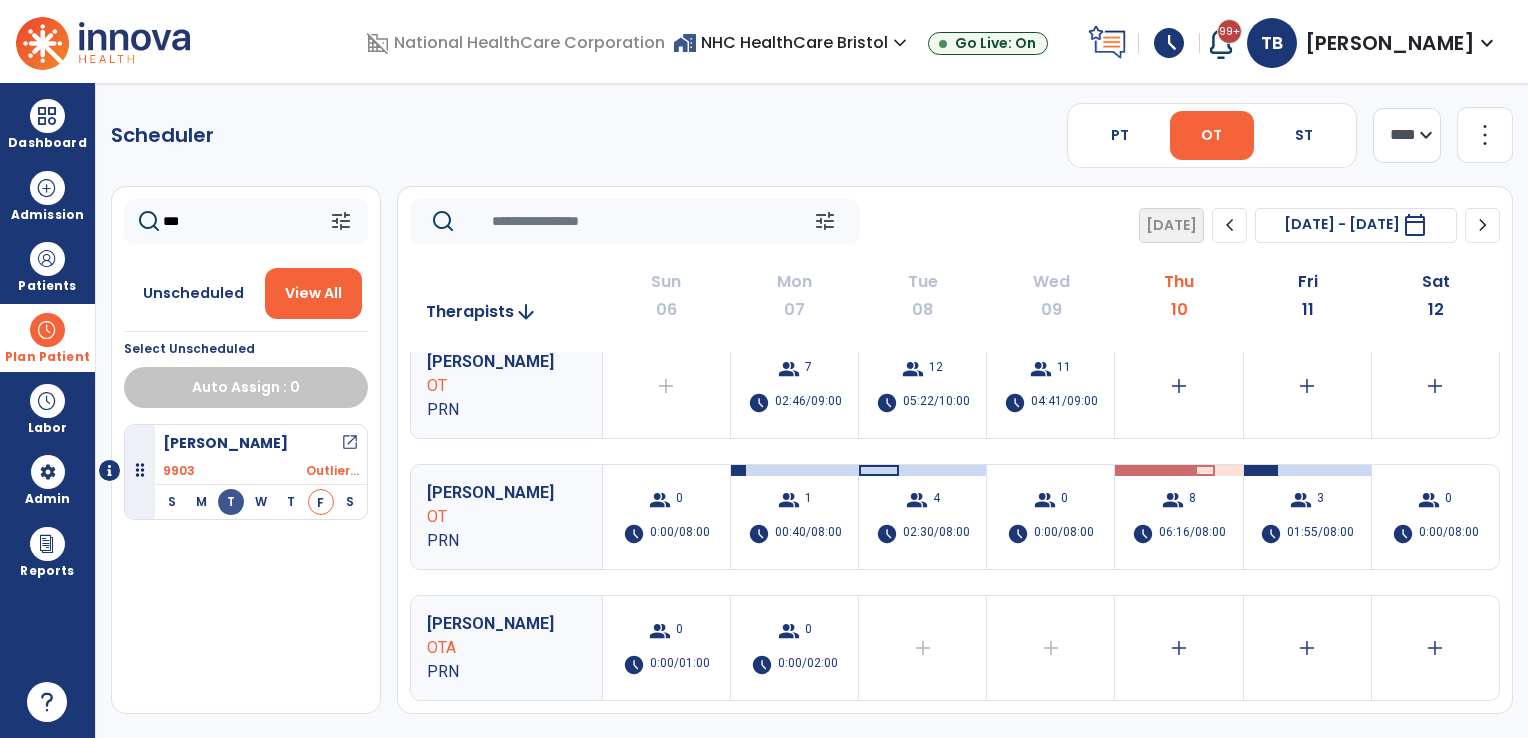 scroll, scrollTop: 408, scrollLeft: 0, axis: vertical 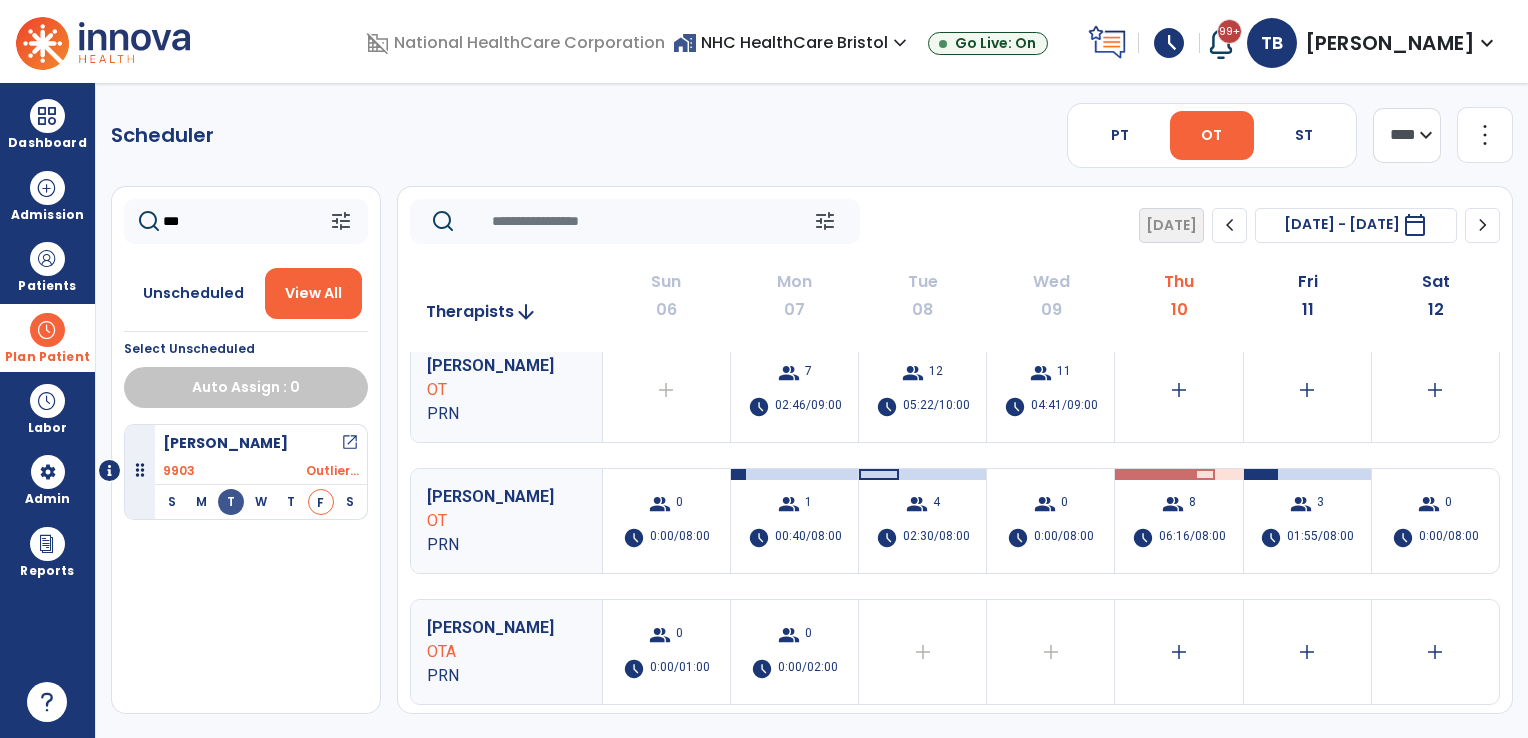 type on "***" 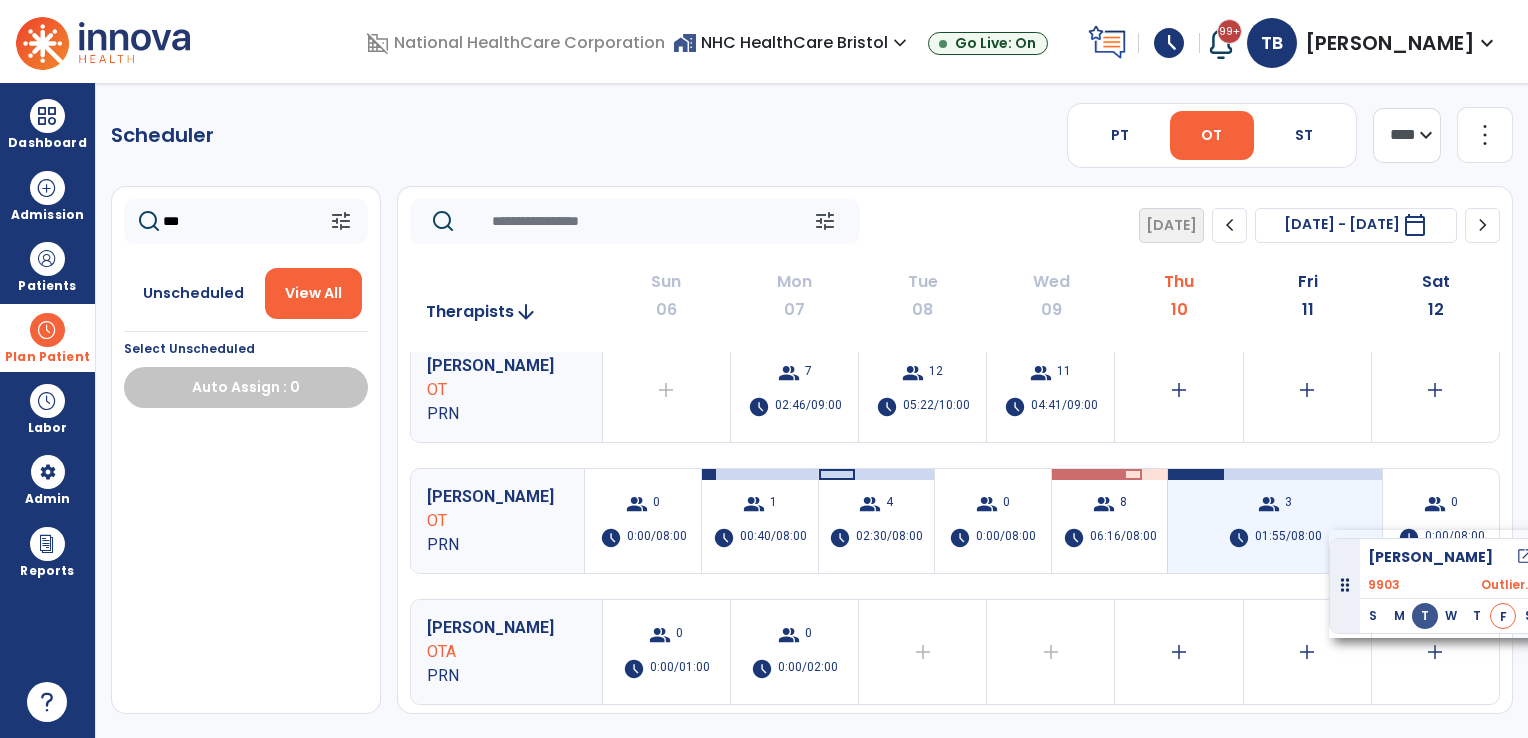 drag, startPoint x: 230, startPoint y: 440, endPoint x: 1329, endPoint y: 530, distance: 1102.679 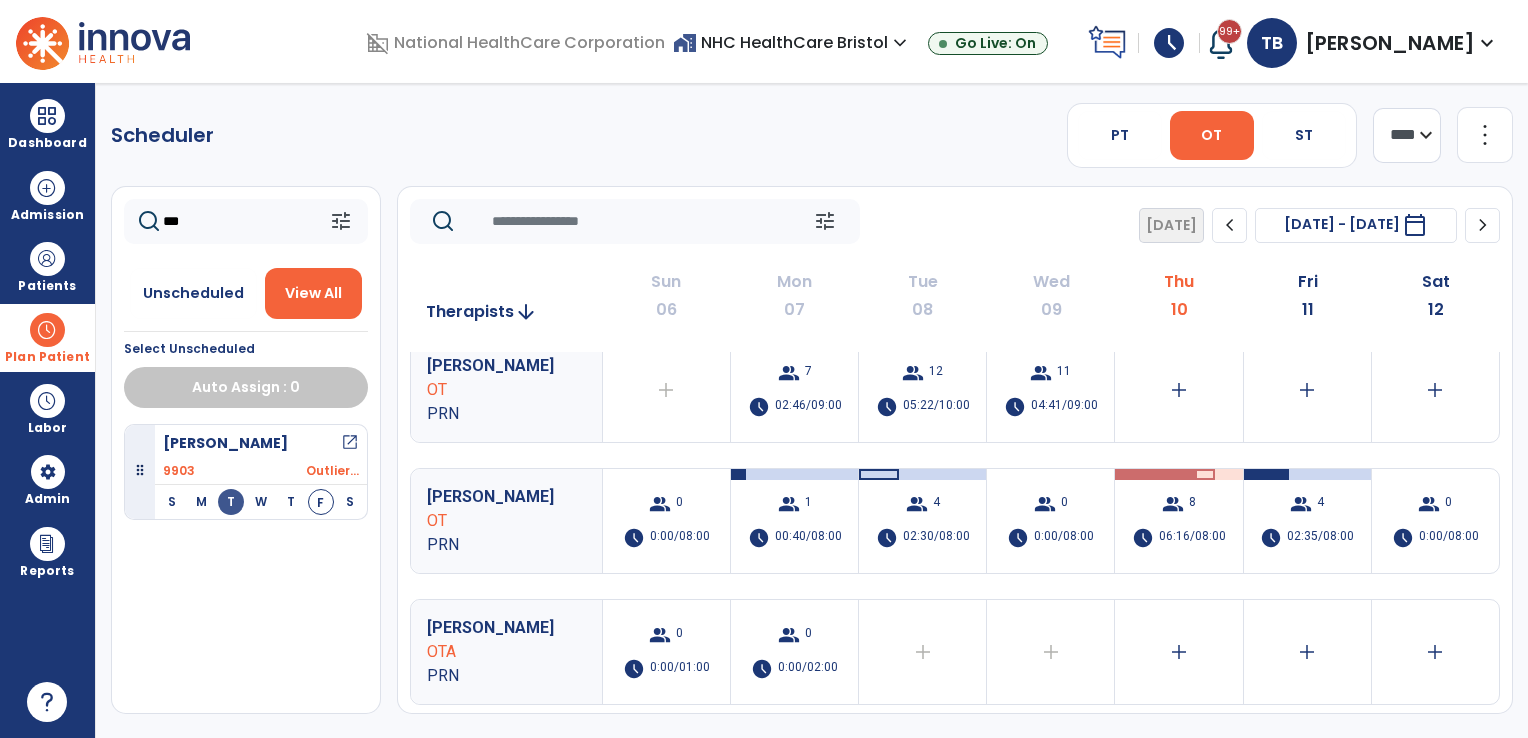 click on "***" 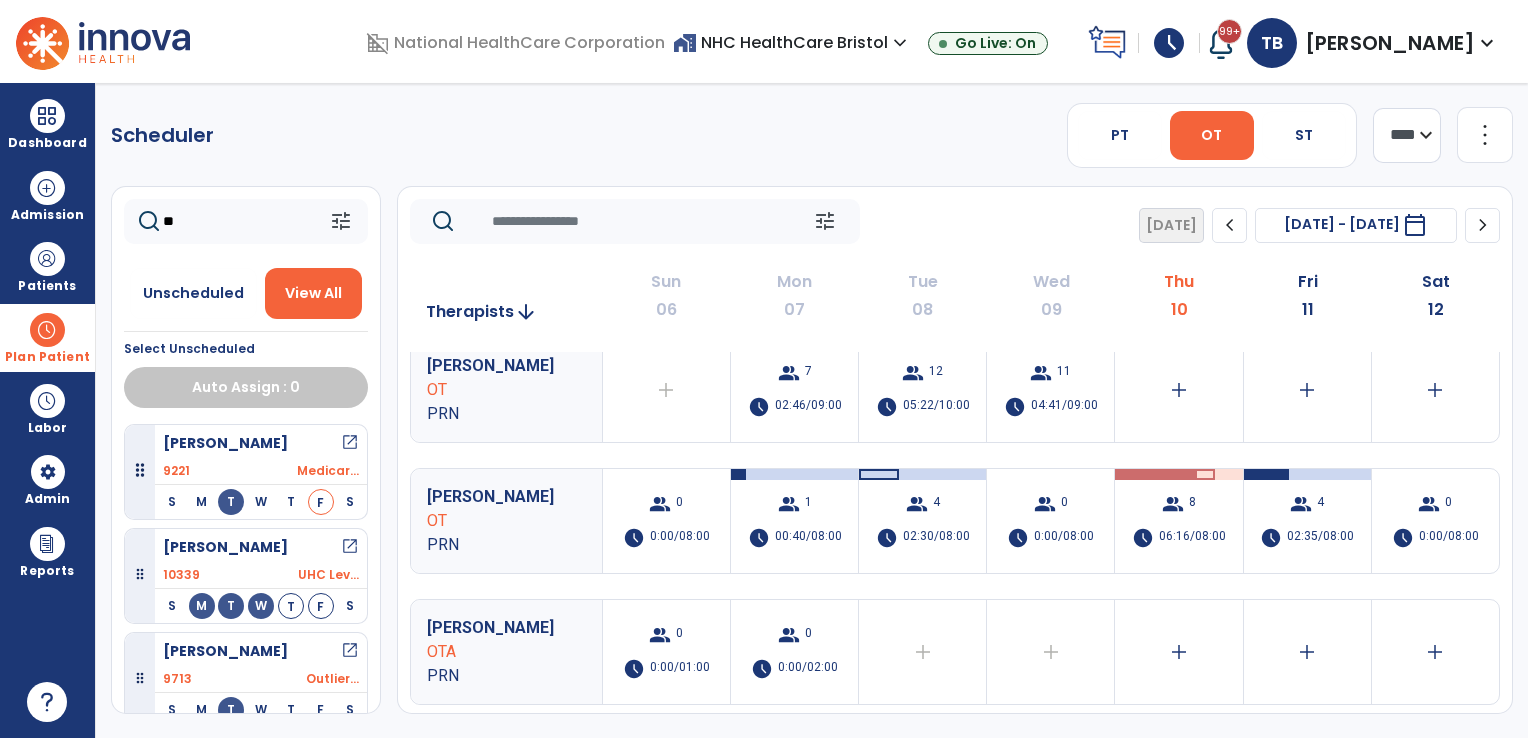 type on "**" 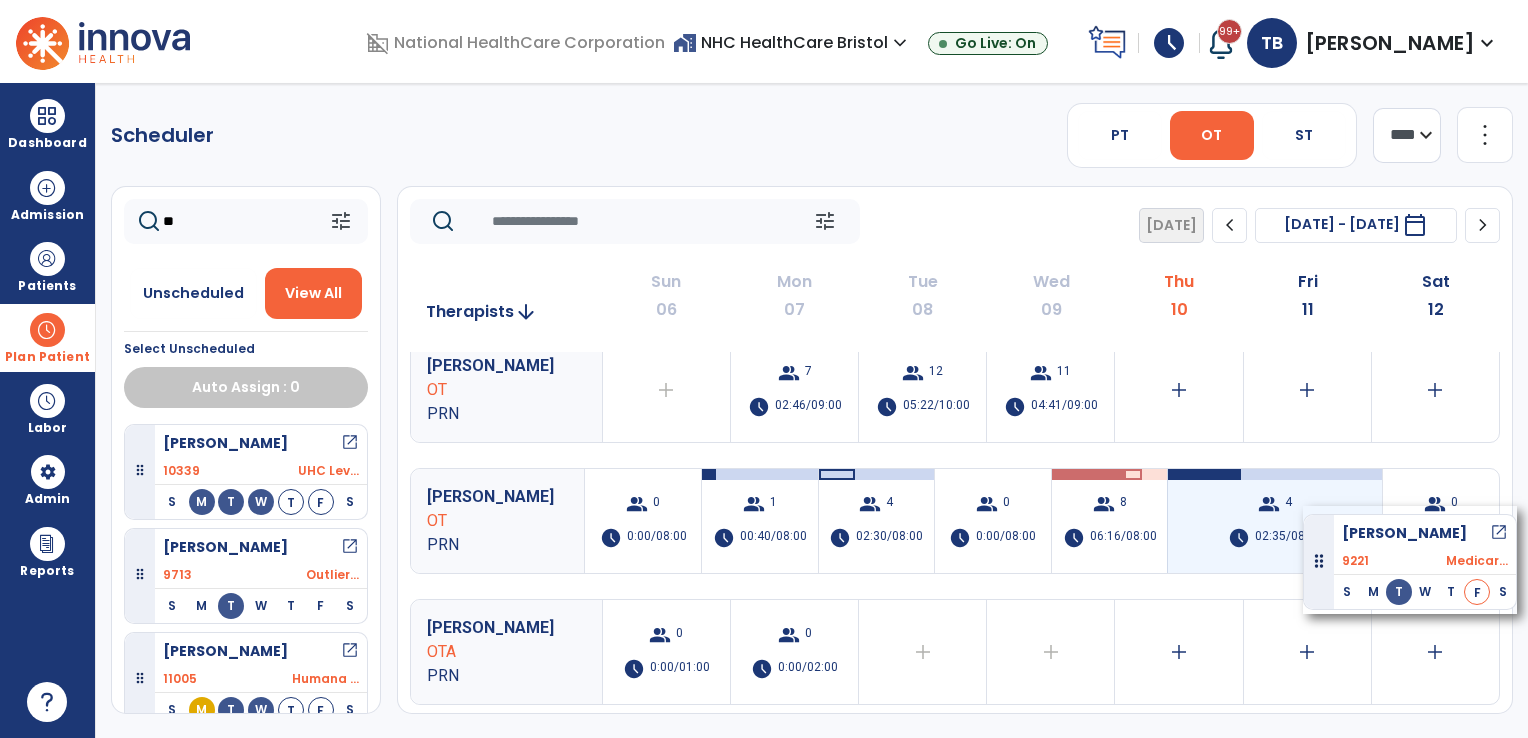 drag, startPoint x: 270, startPoint y: 441, endPoint x: 1303, endPoint y: 506, distance: 1035.043 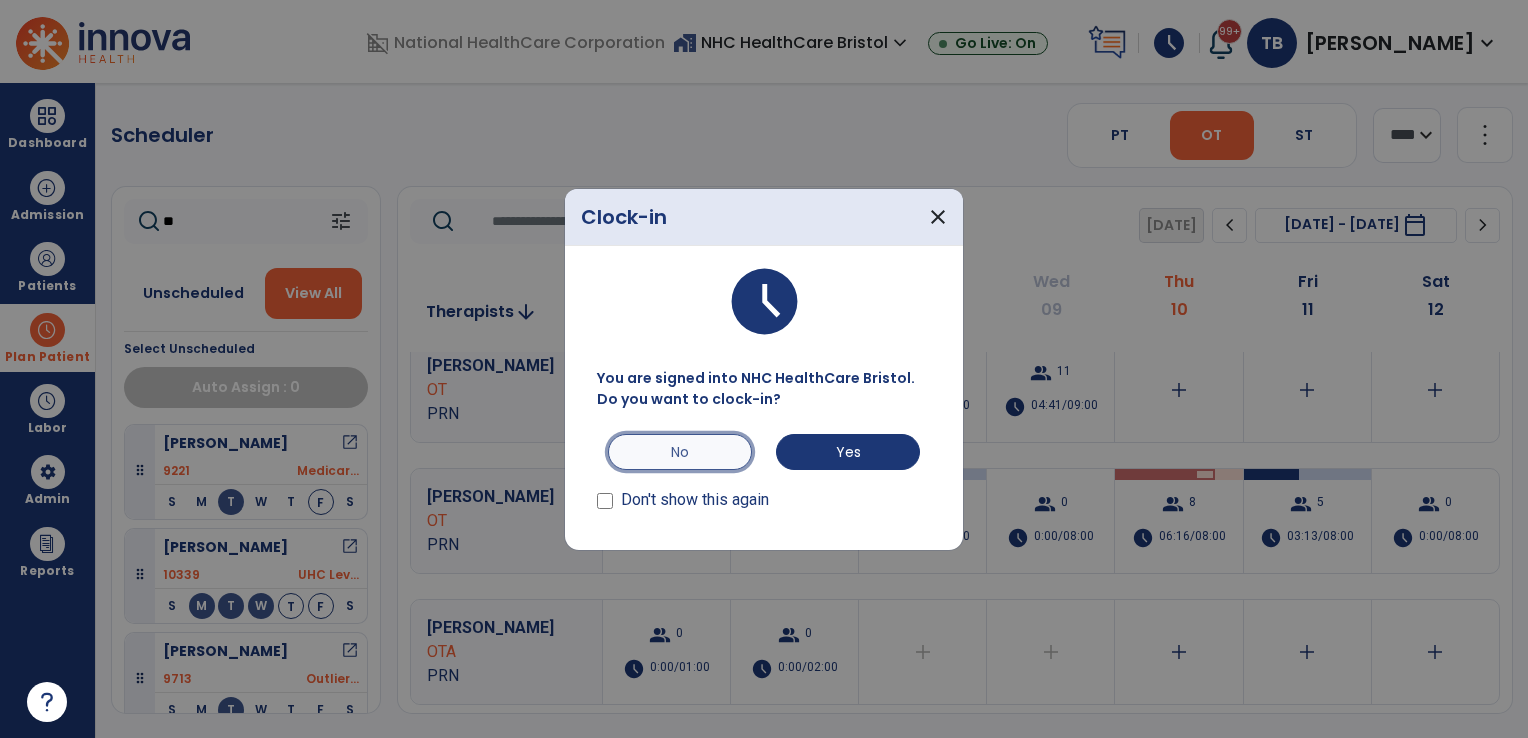 click on "No" at bounding box center [680, 452] 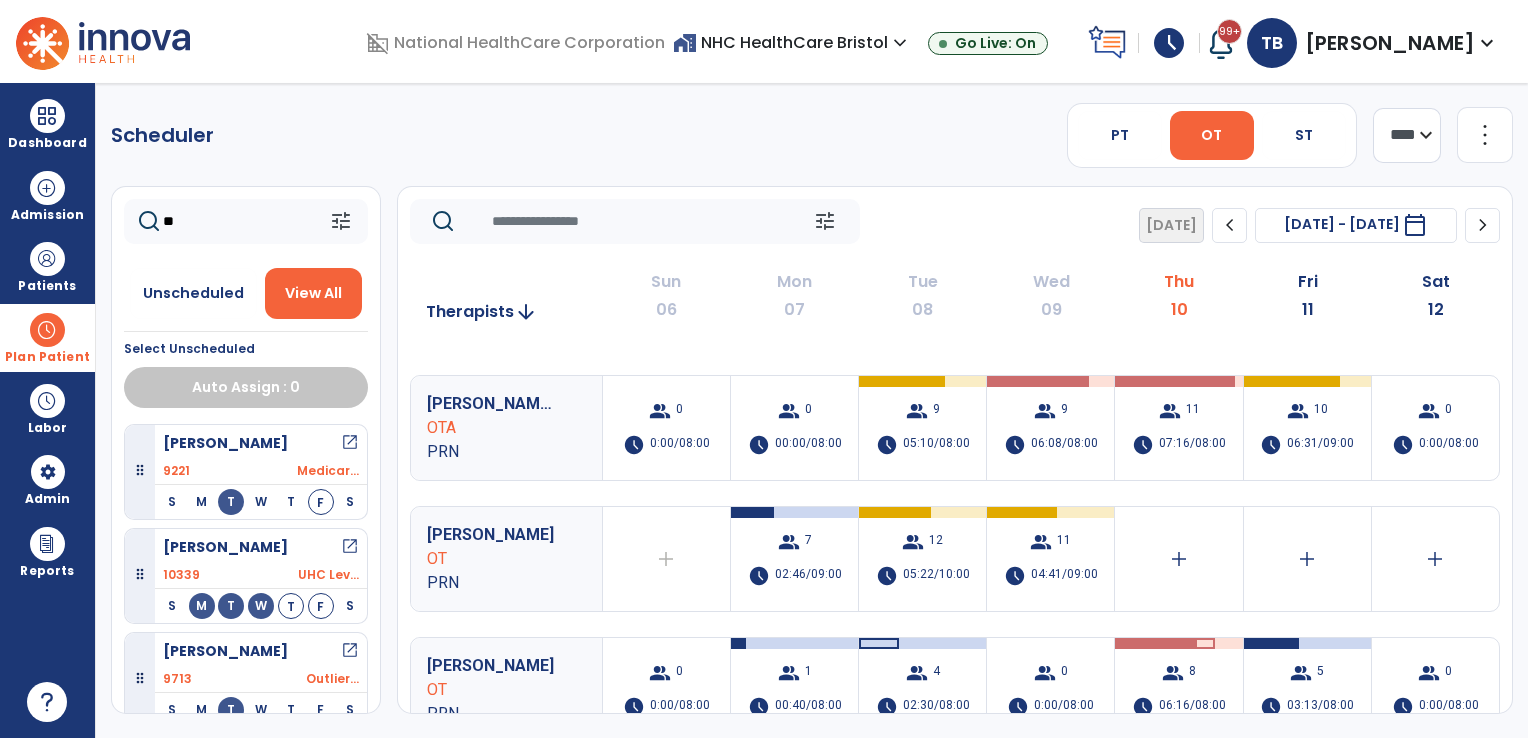 scroll, scrollTop: 0, scrollLeft: 0, axis: both 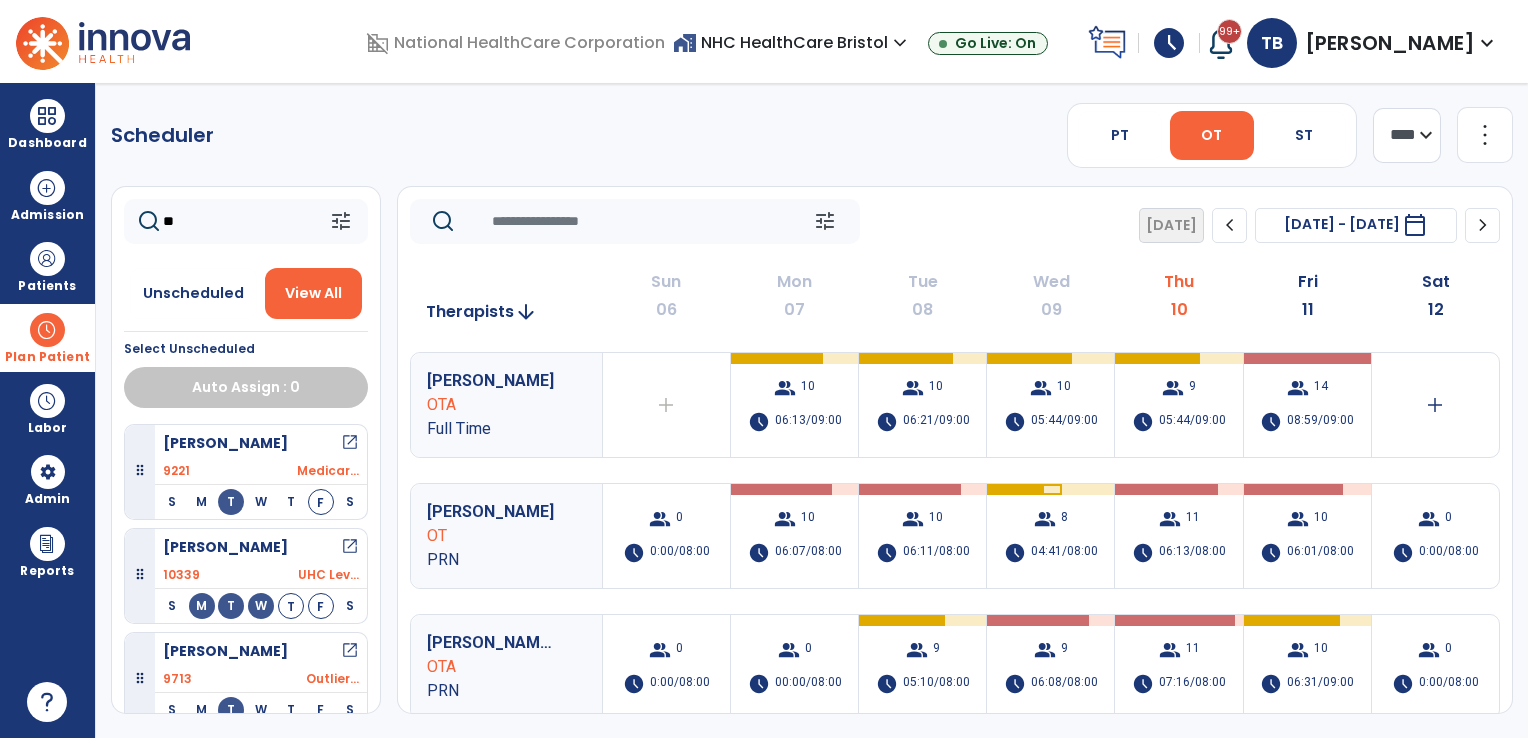 click on "expand_more" at bounding box center (1487, 43) 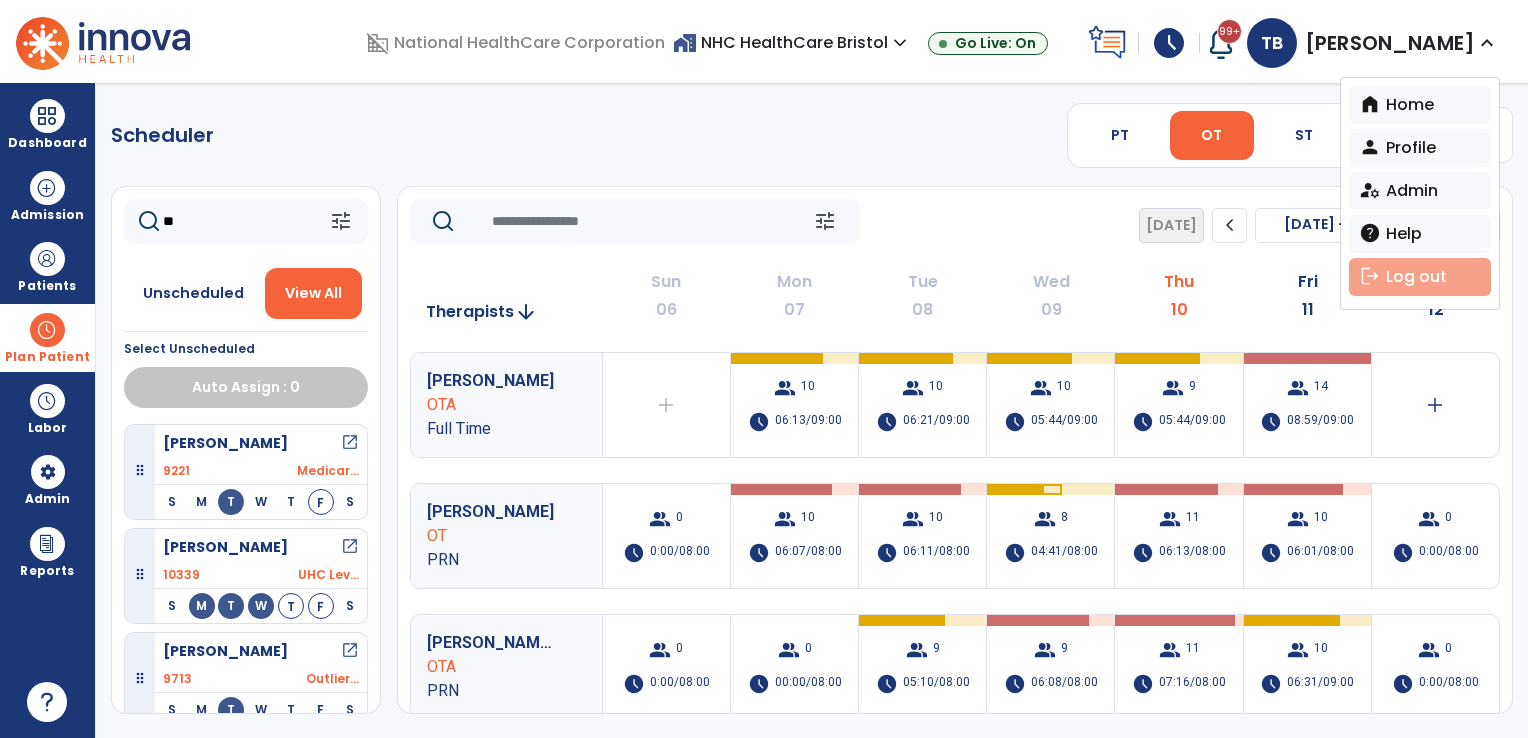 click on "logout   Log out" at bounding box center (1420, 277) 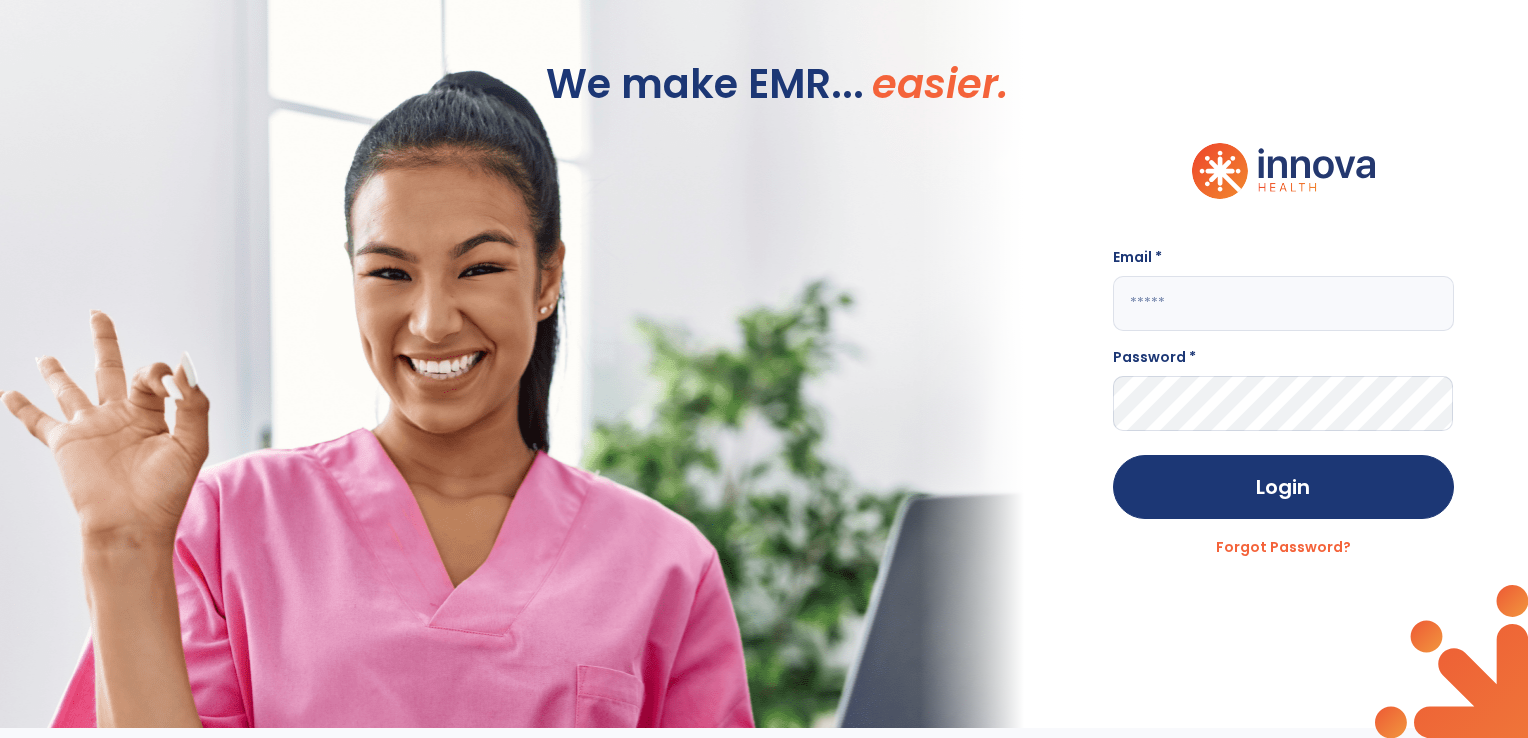 click 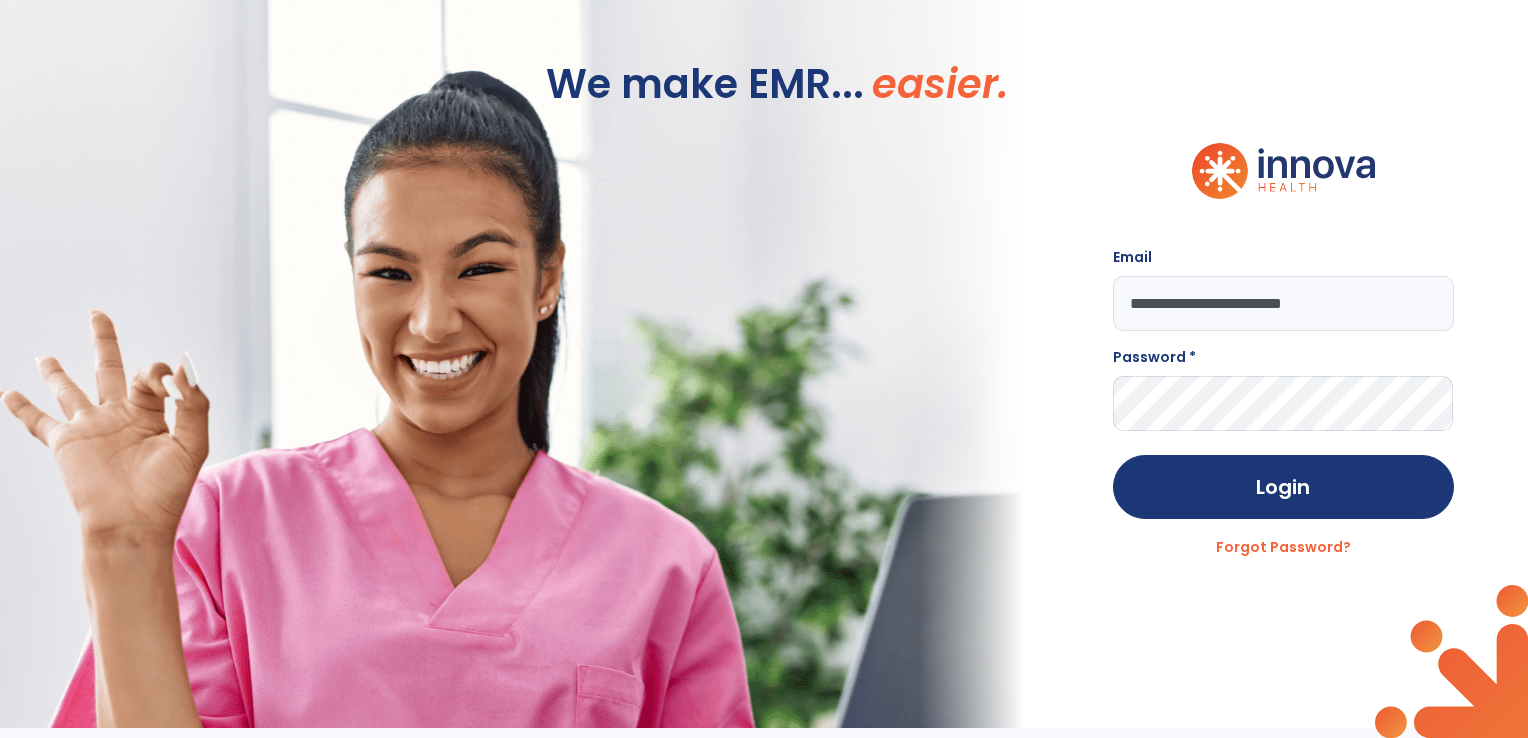 type on "**********" 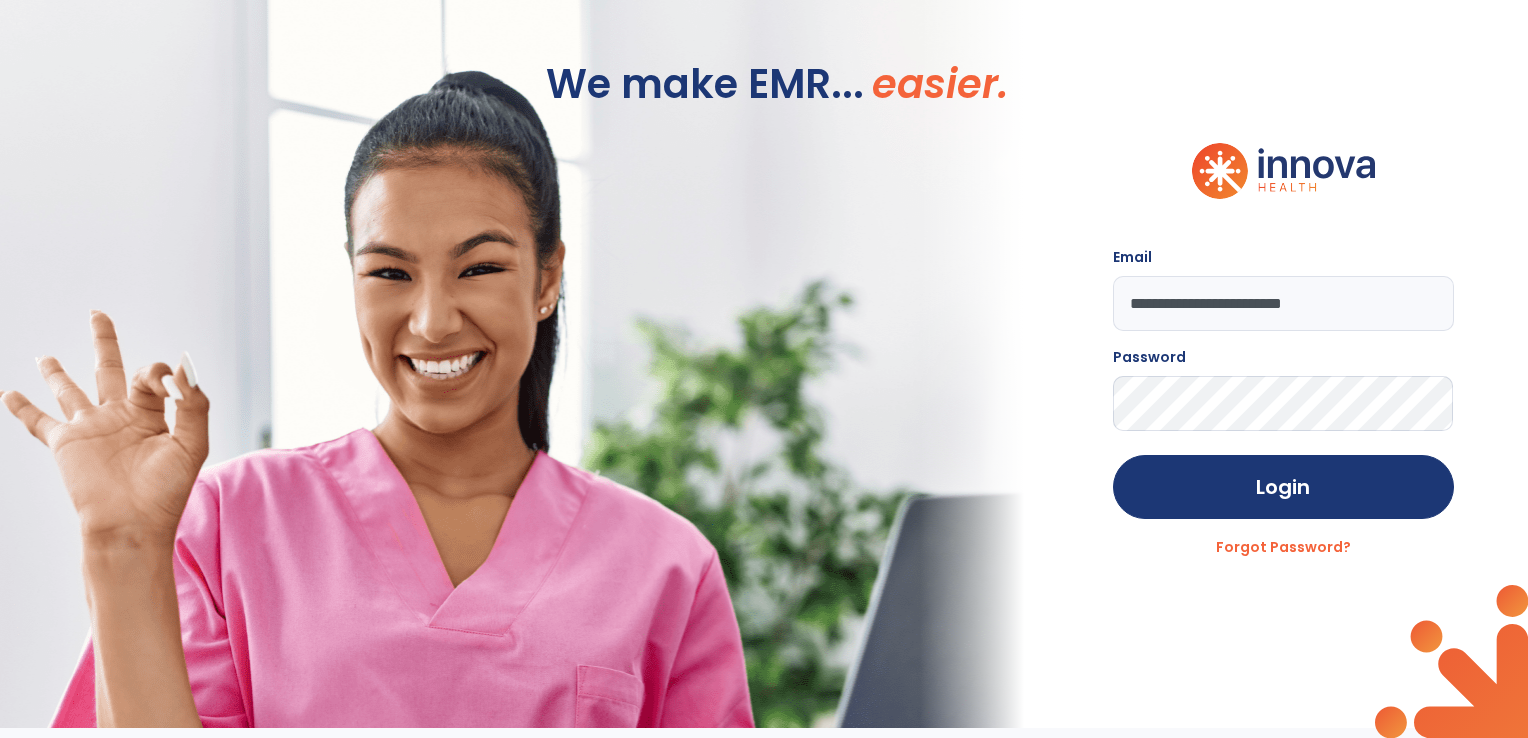 click on "Login" 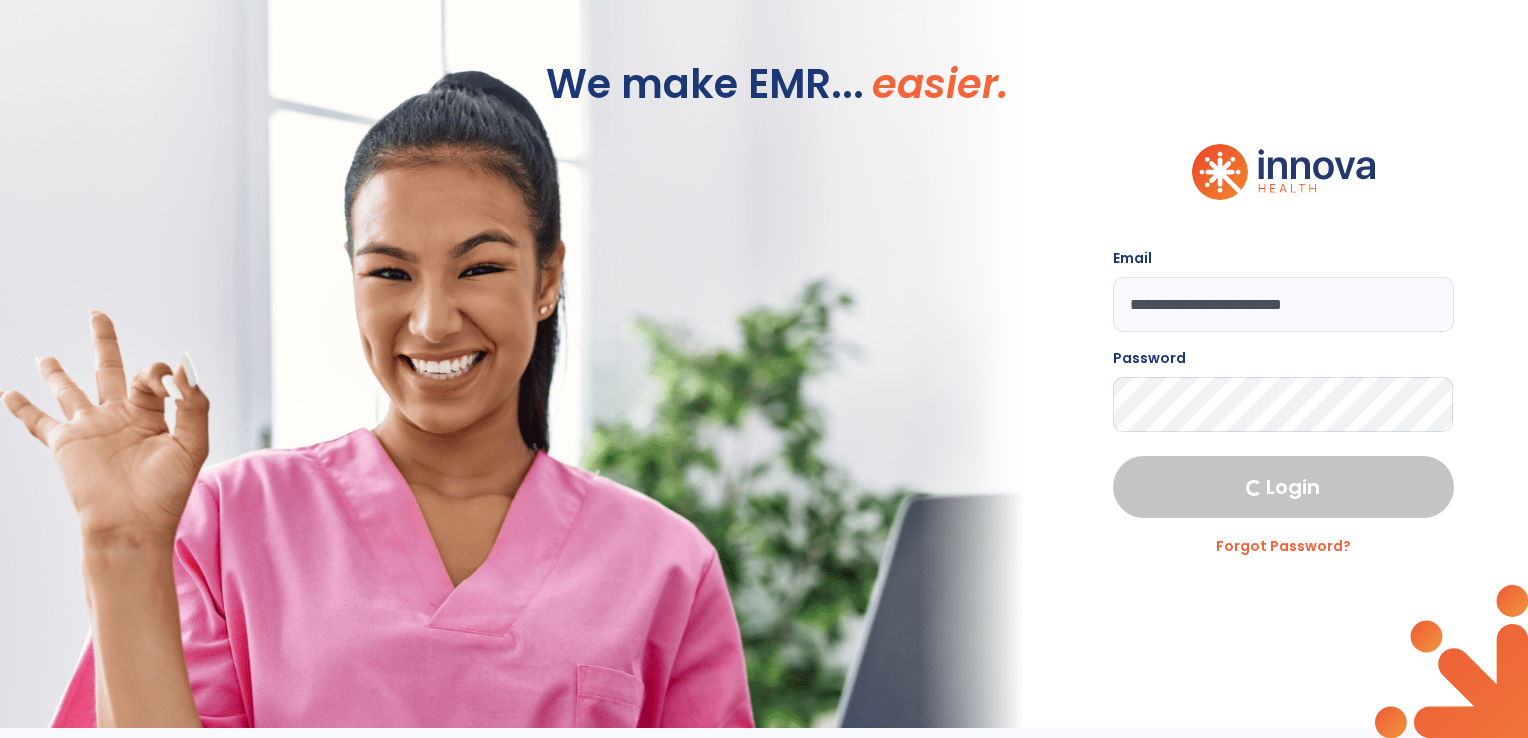 select on "***" 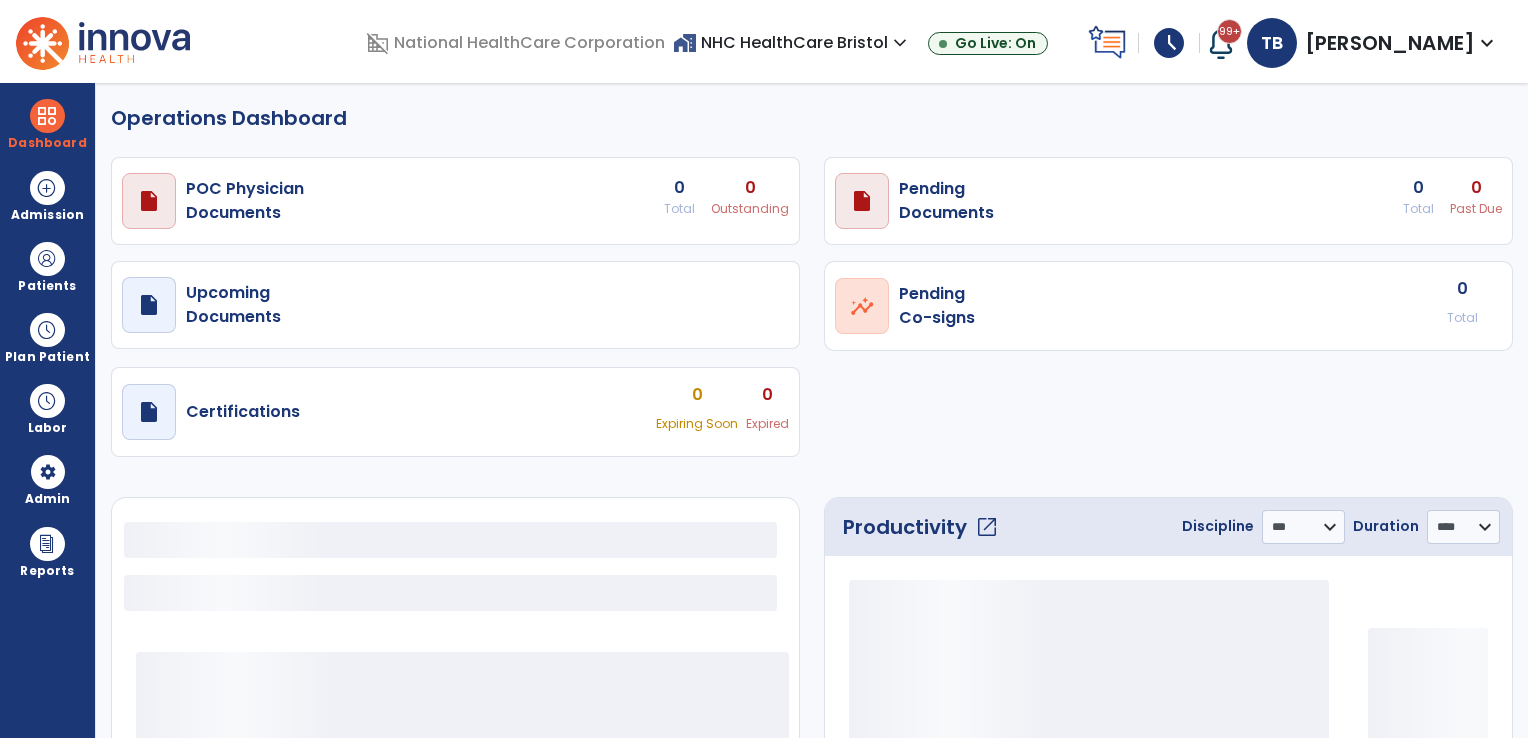 select on "***" 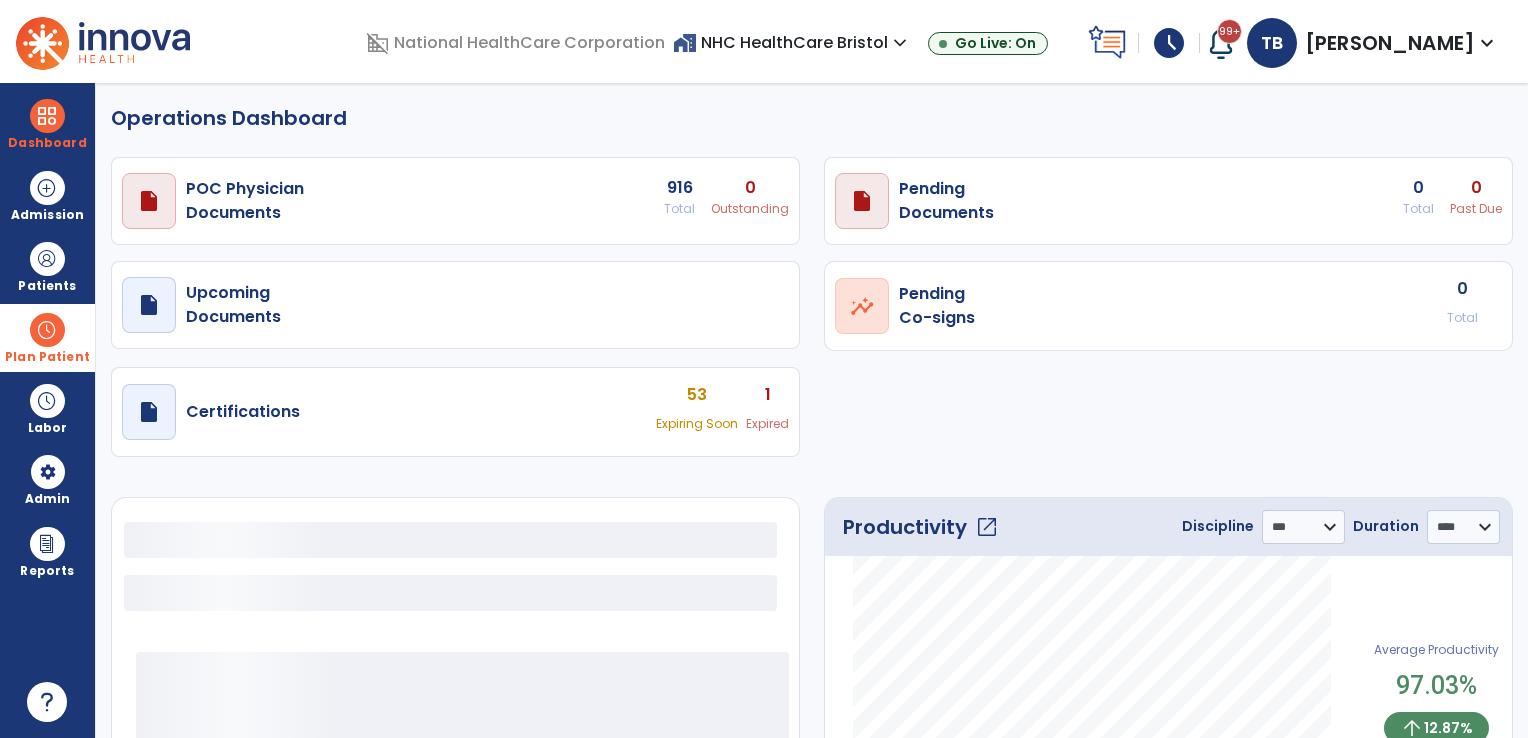click at bounding box center (47, 330) 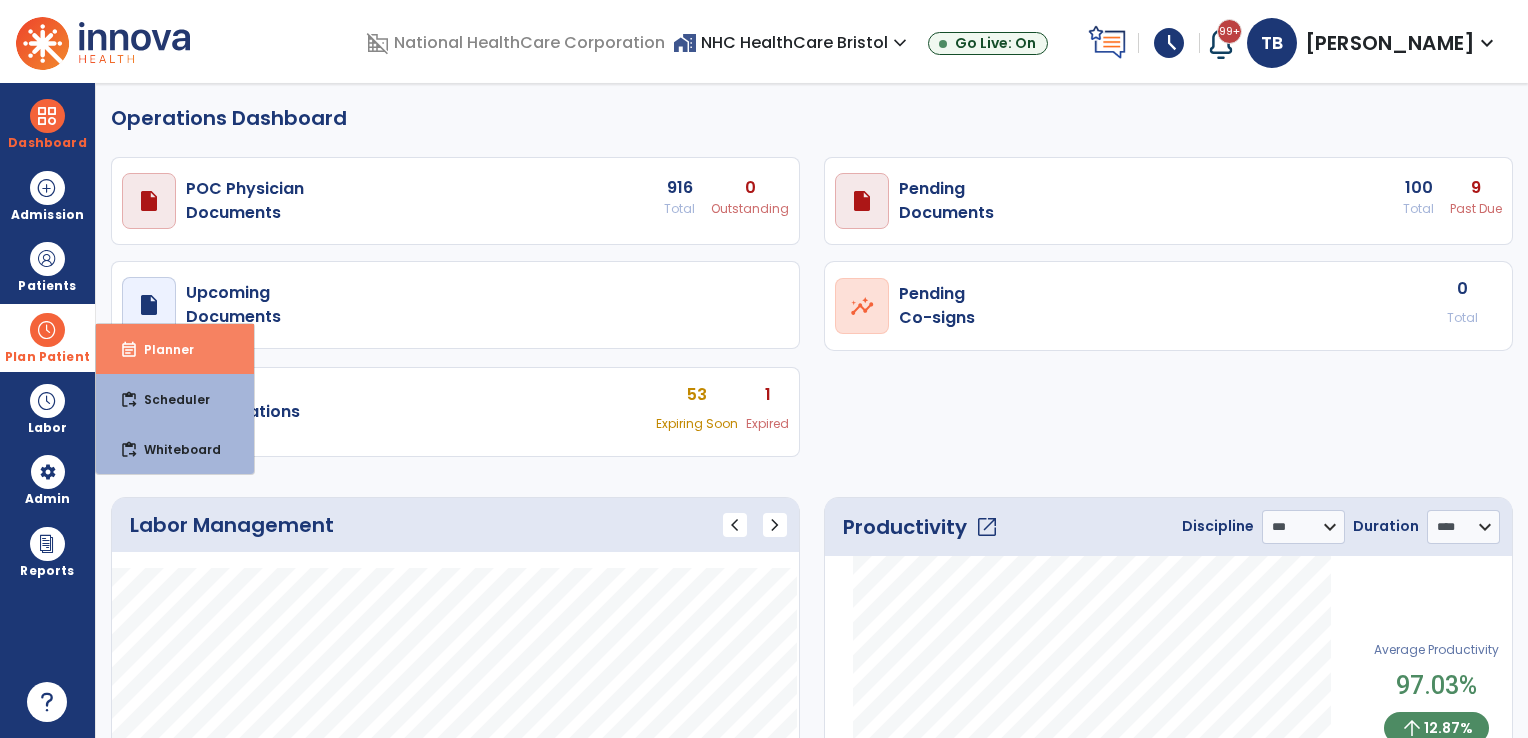 click on "event_note  Planner" at bounding box center (175, 349) 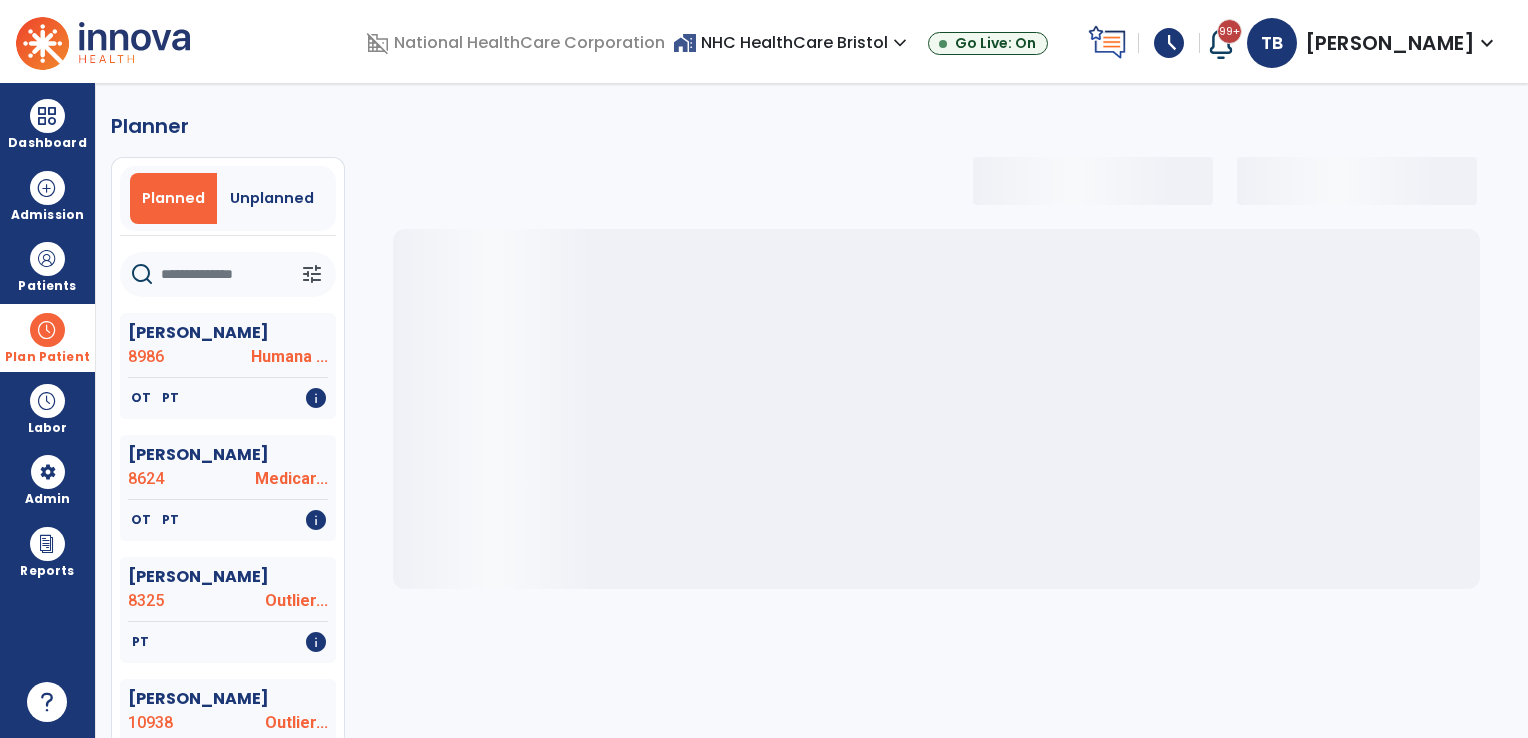 click 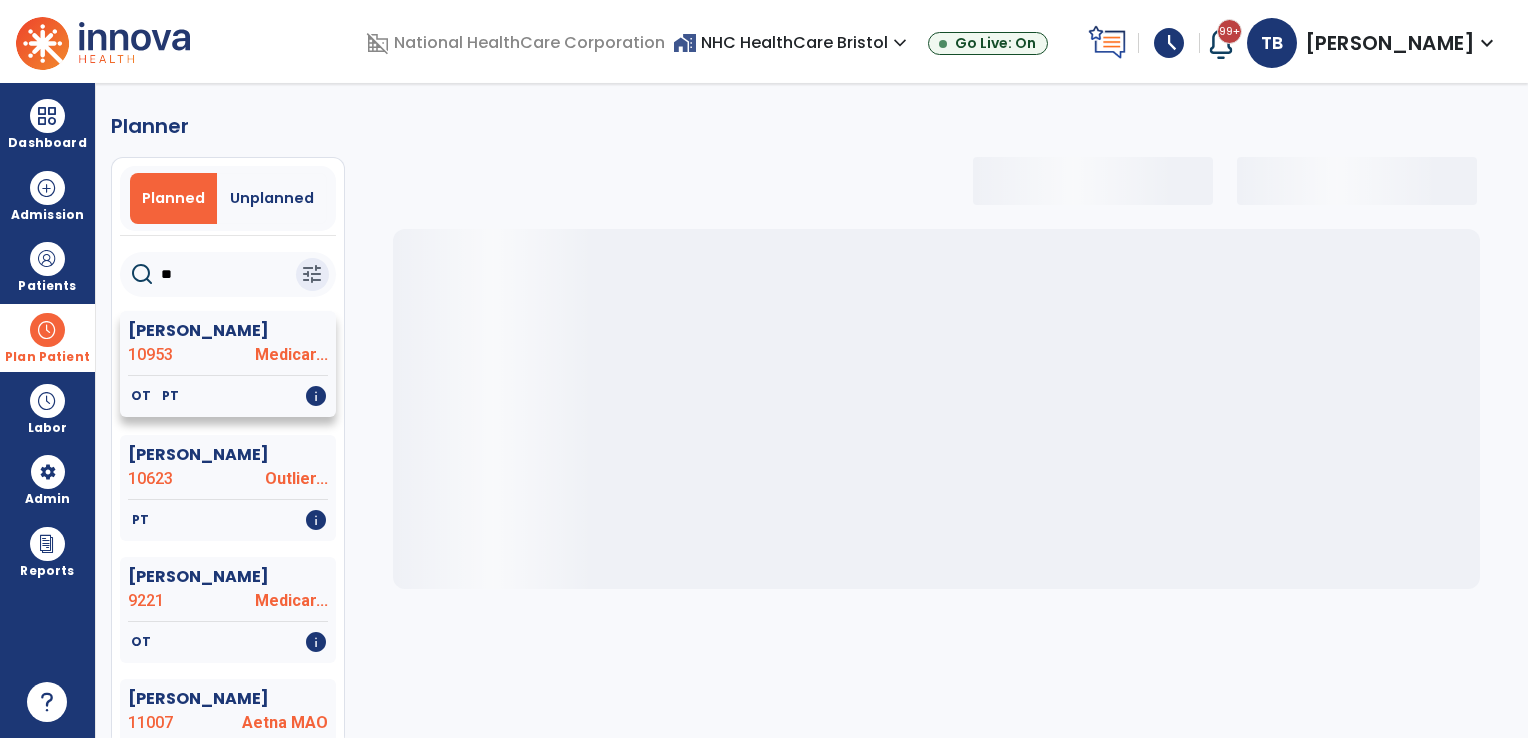 type on "**" 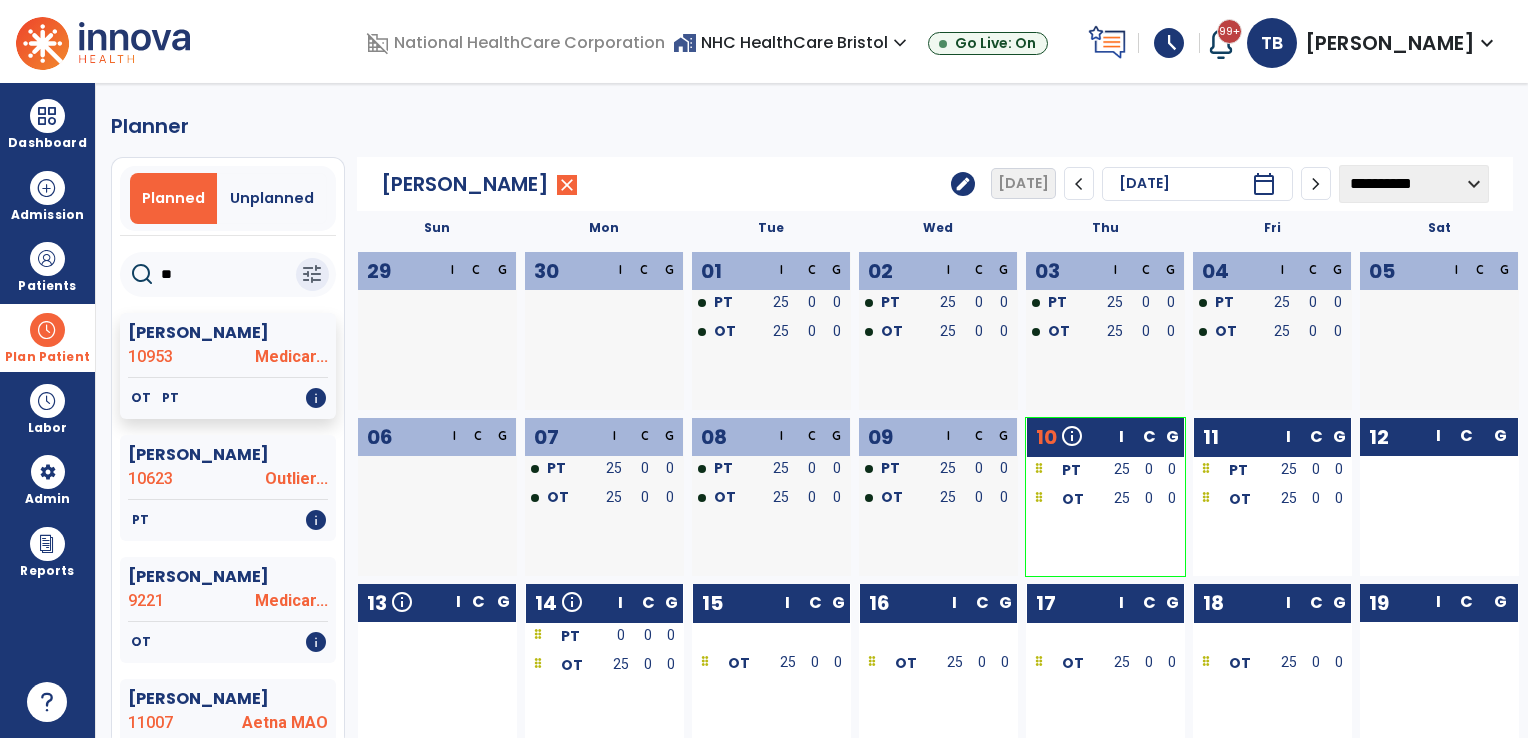 click on "edit" 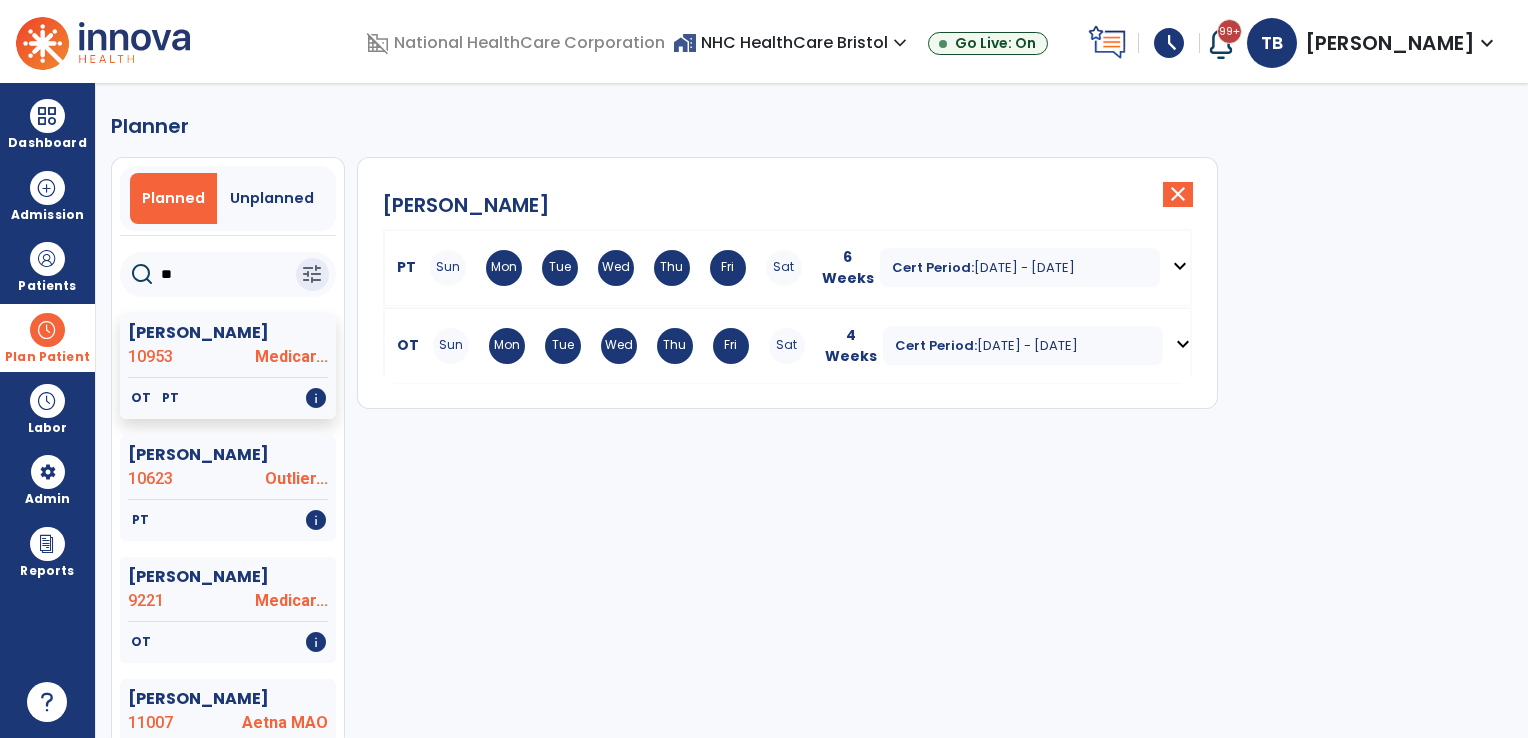 click on "Wed" at bounding box center (616, 268) 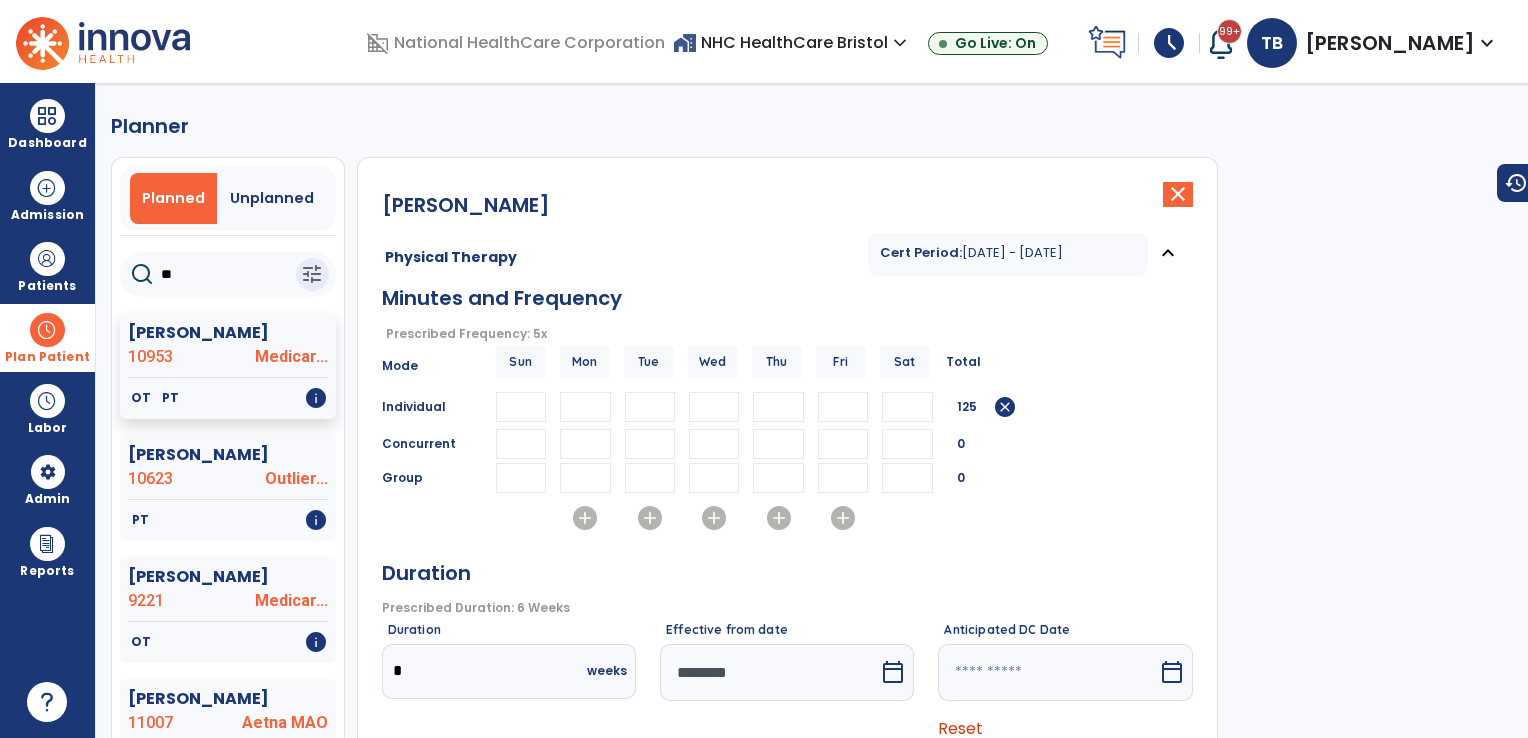 click on "**" at bounding box center (585, 407) 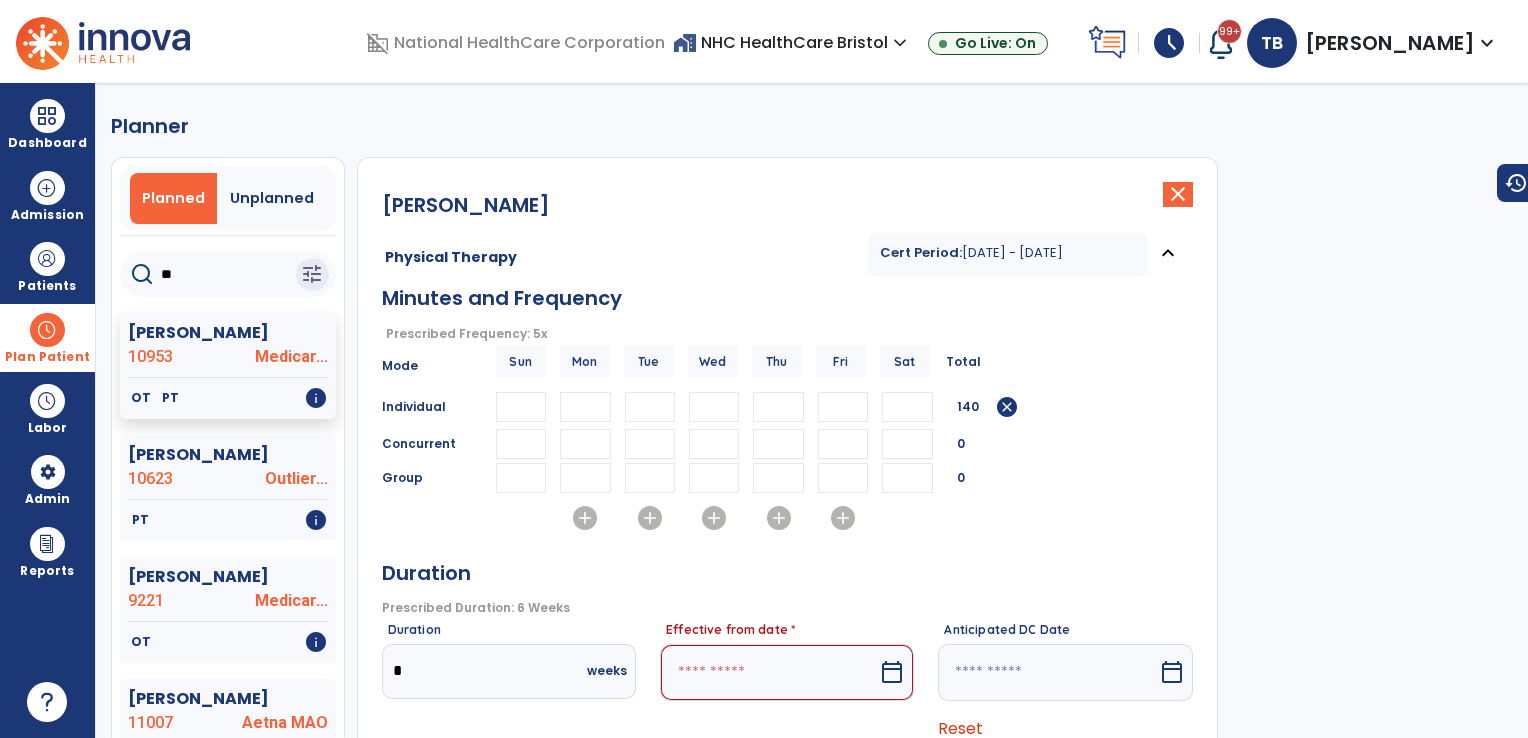 type on "**" 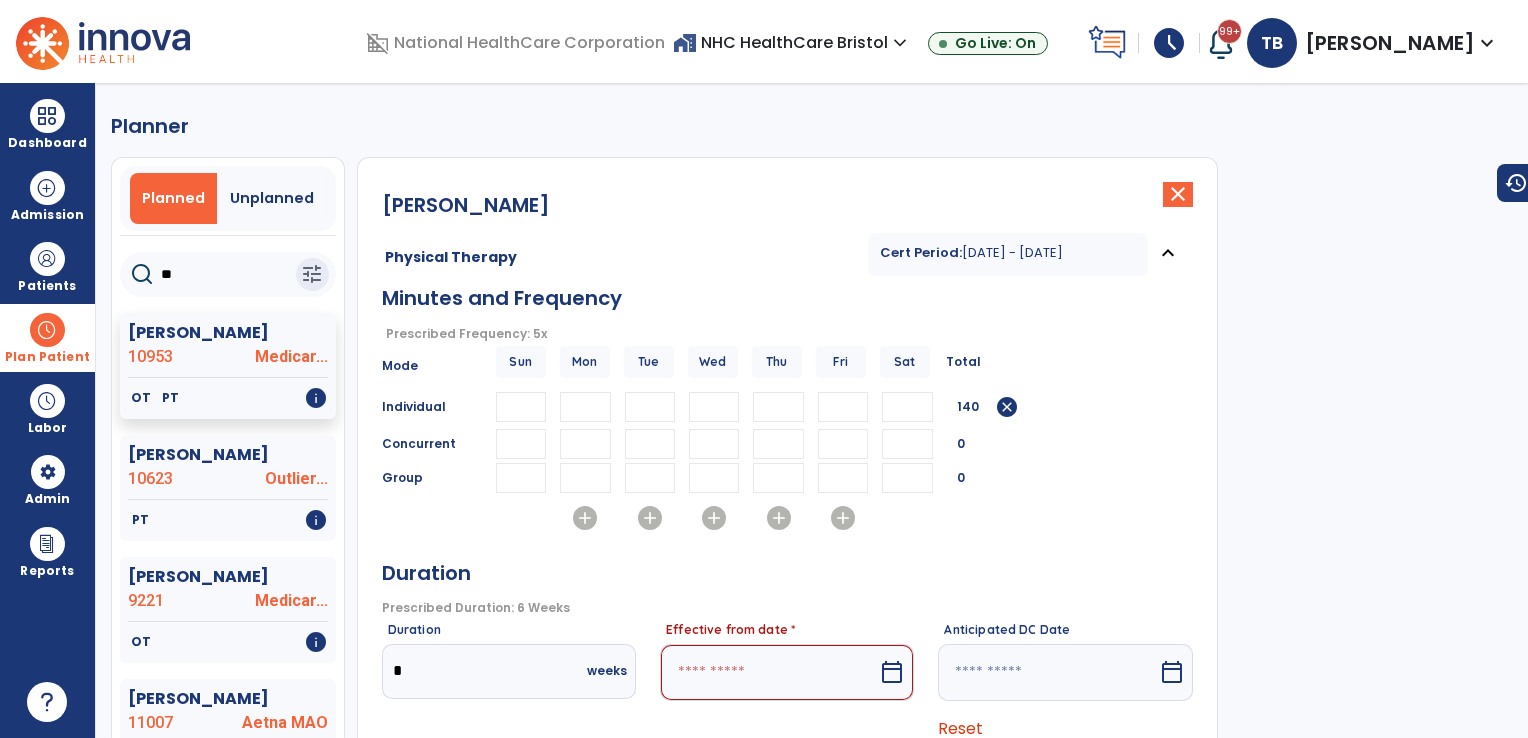 click on "**" at bounding box center (650, 407) 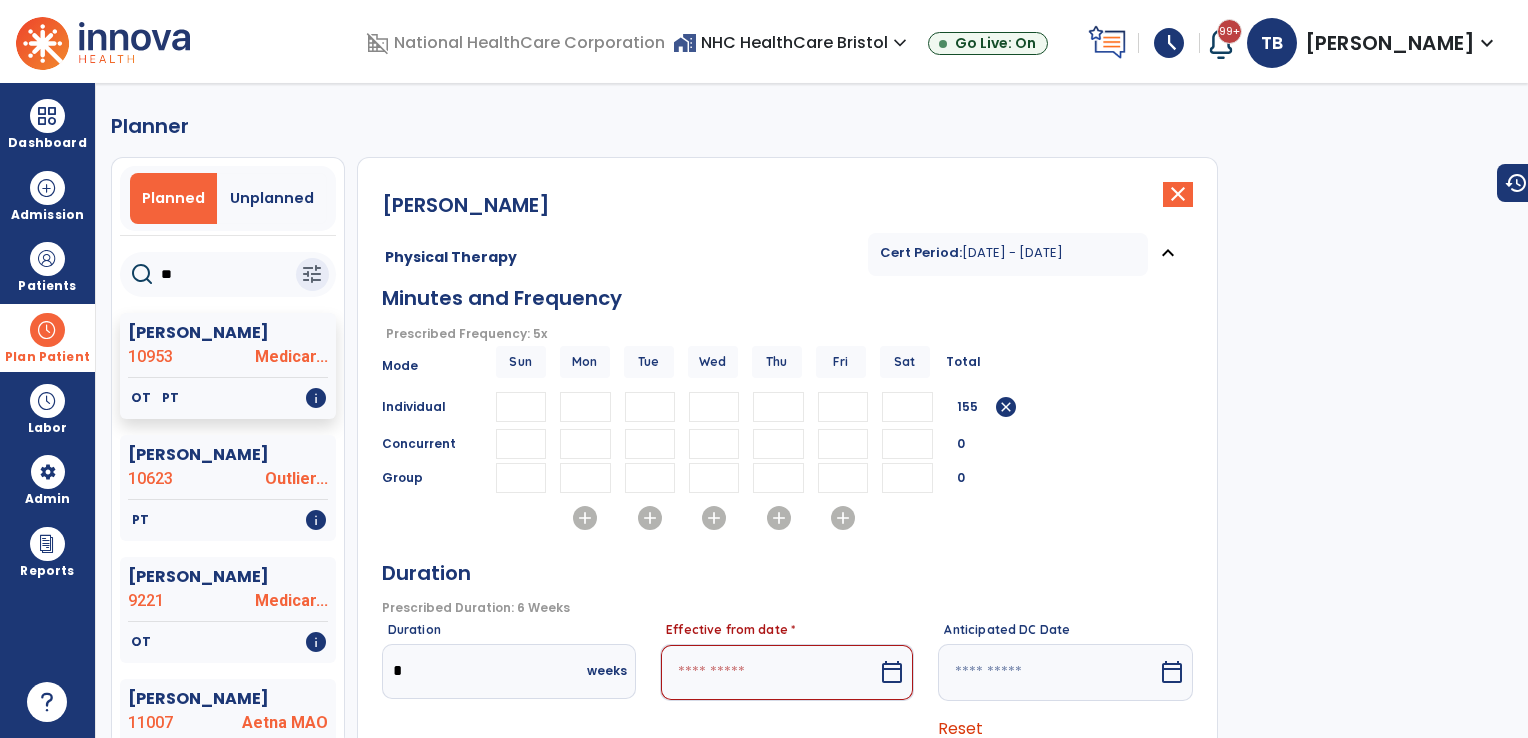 type on "**" 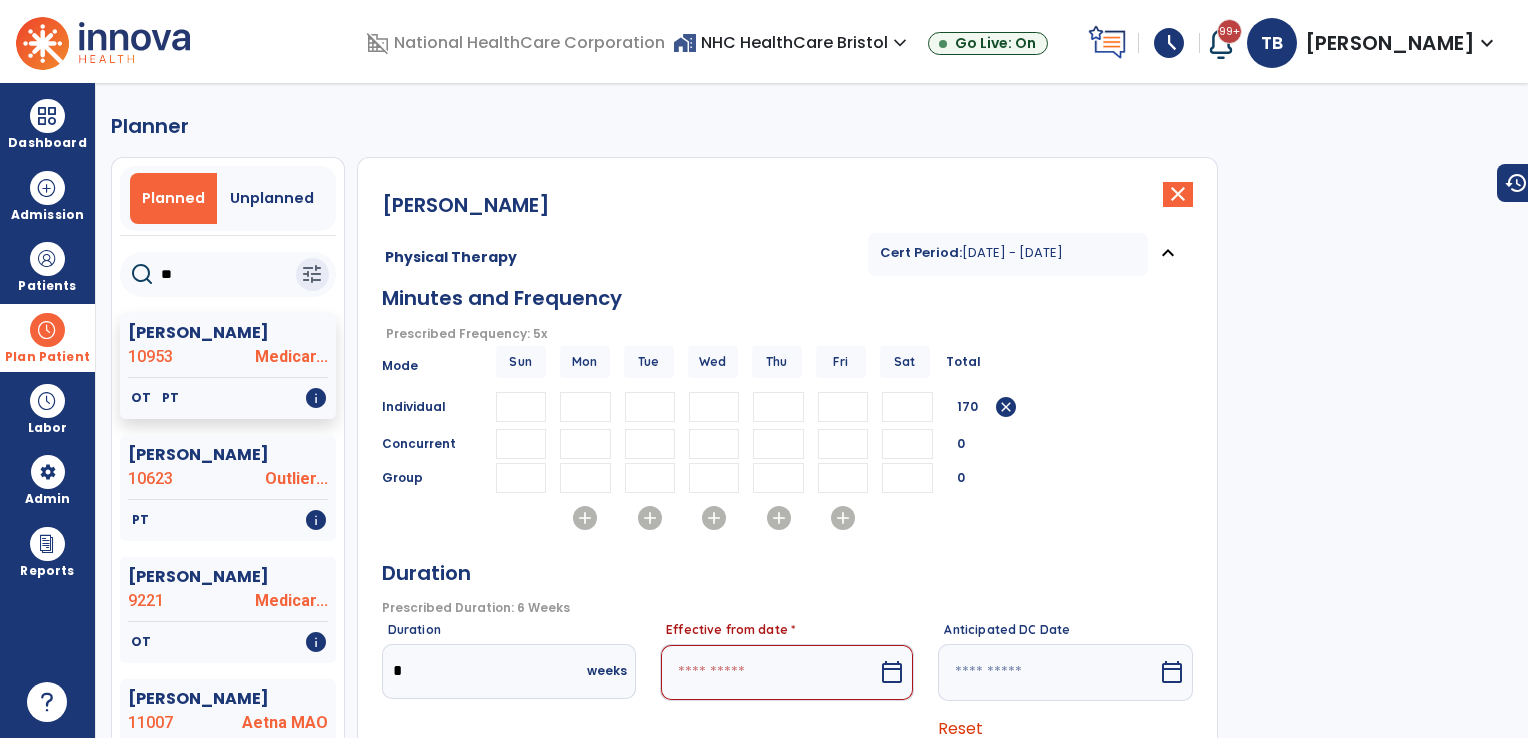 type on "**" 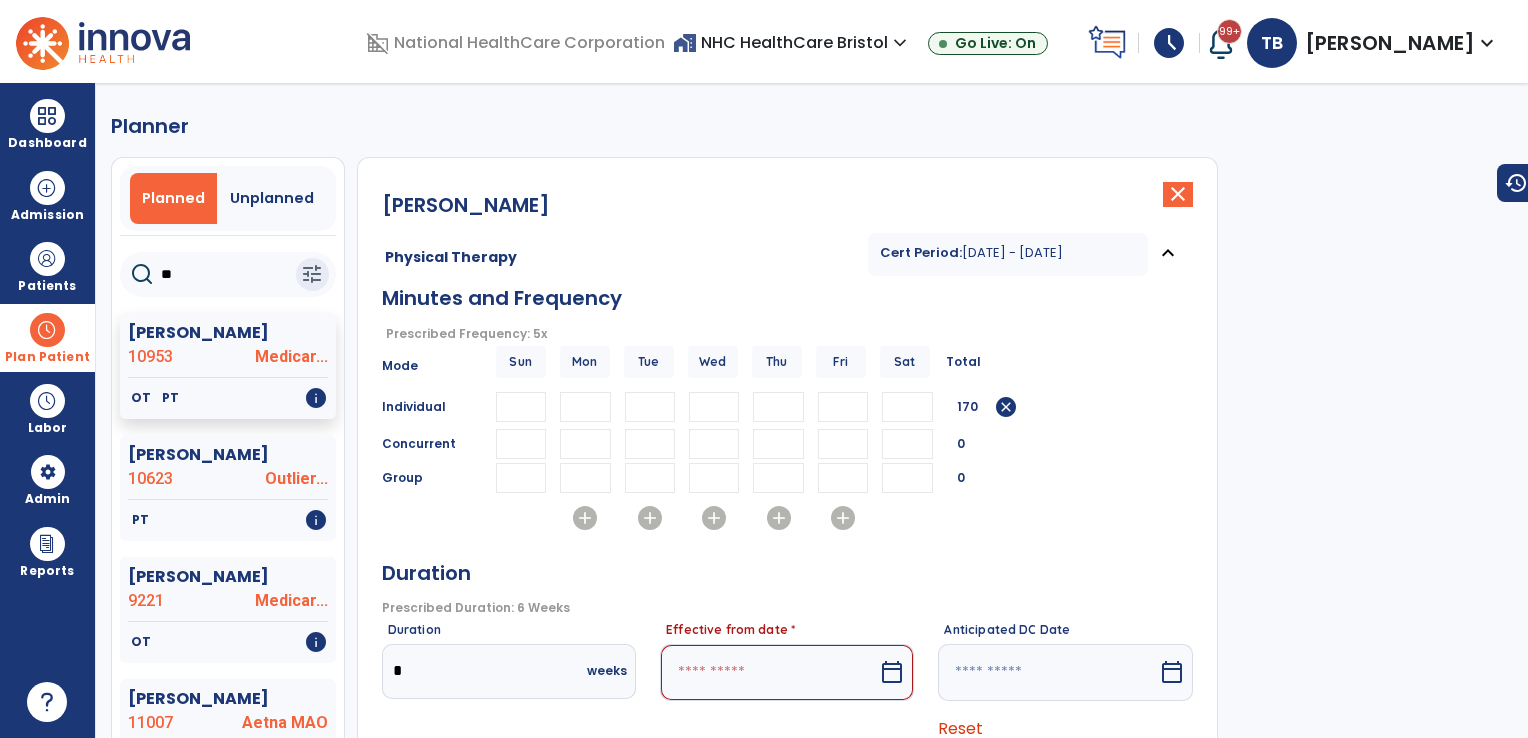 click on "**" at bounding box center (778, 407) 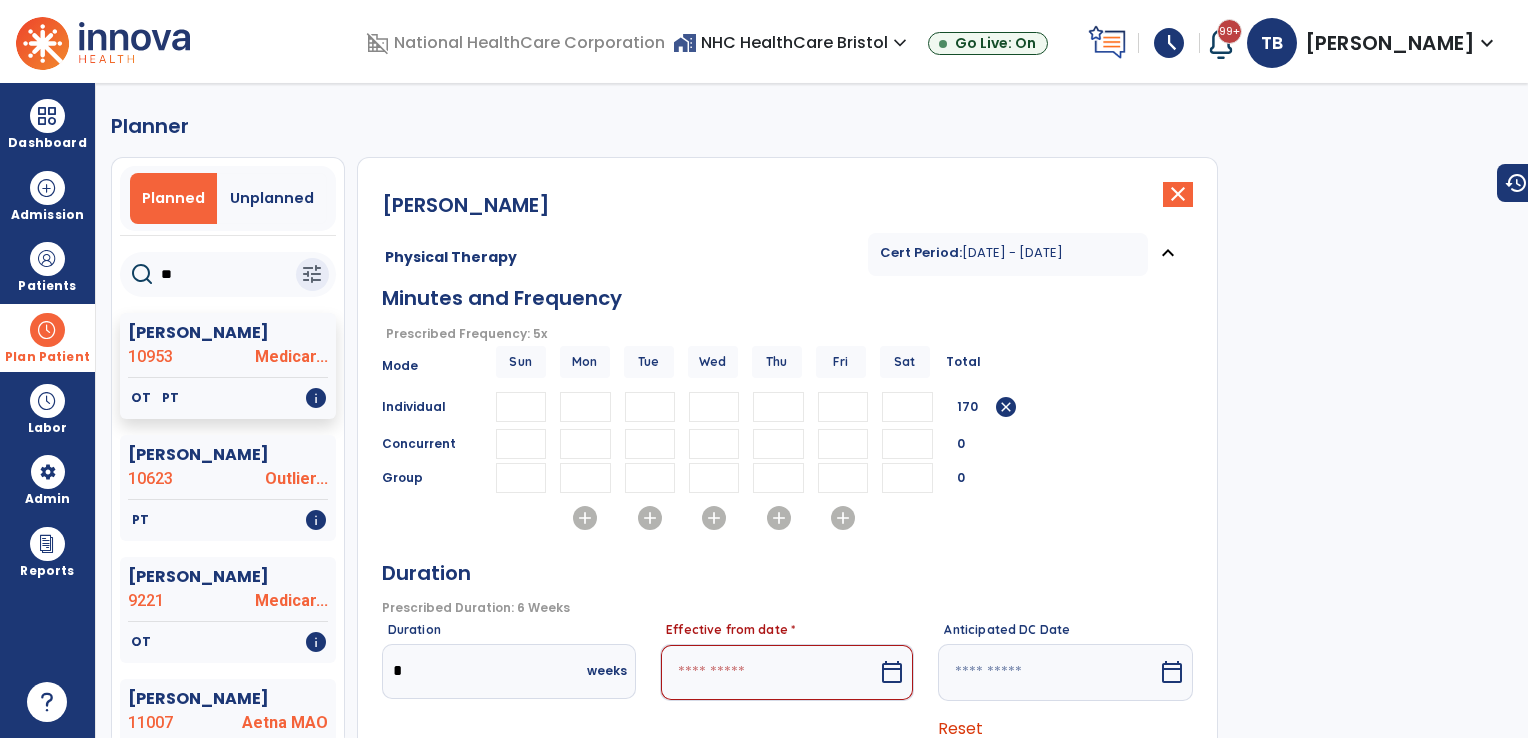 type on "*" 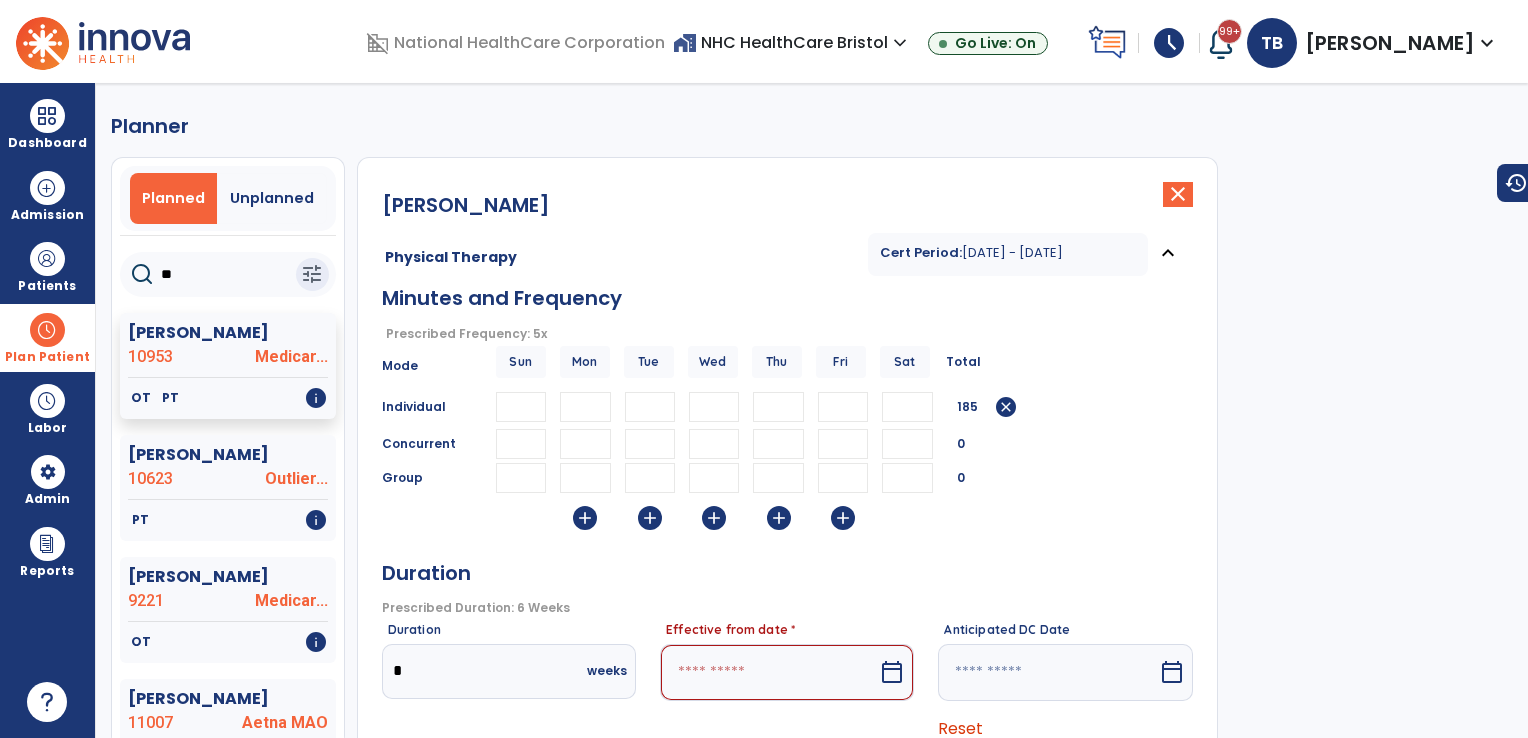 type on "**" 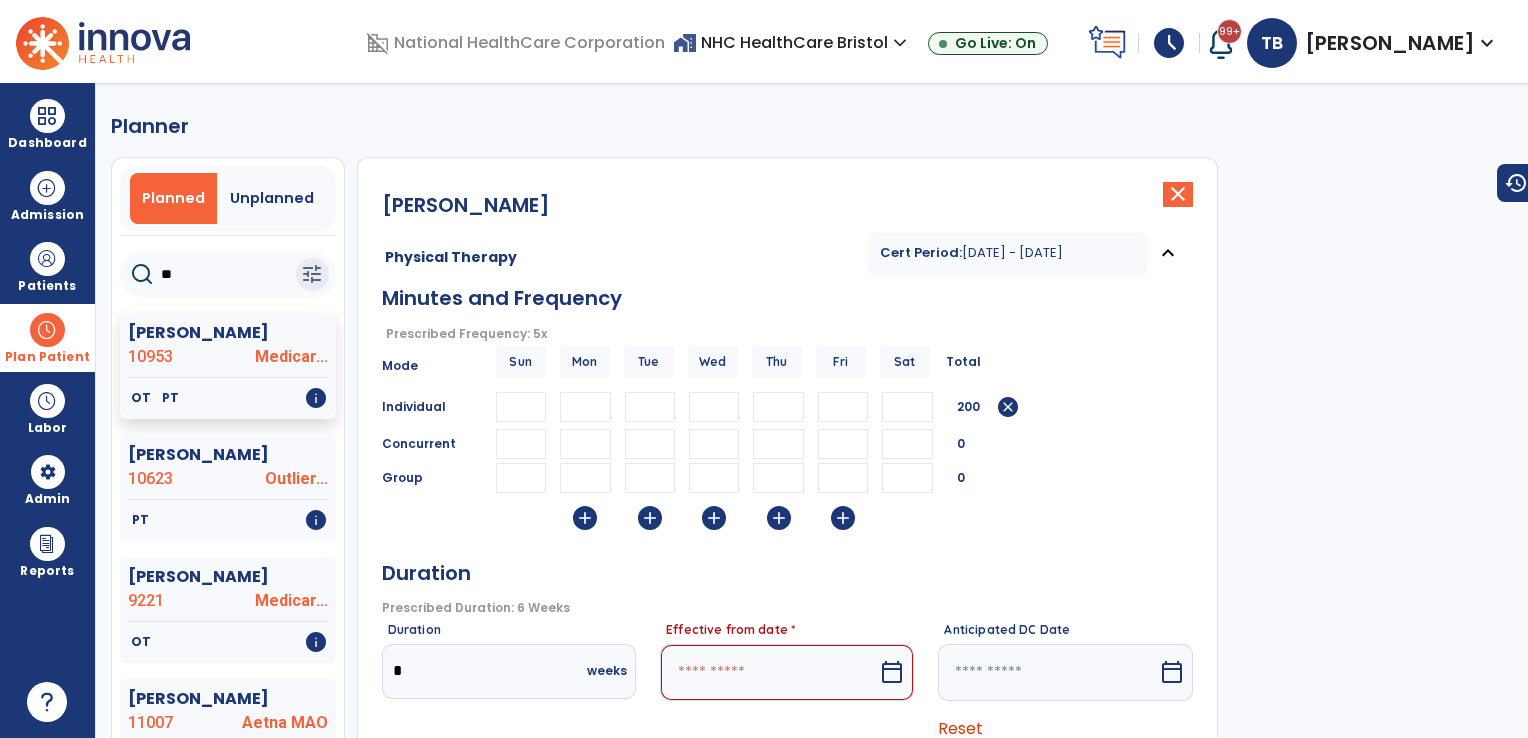 type on "**" 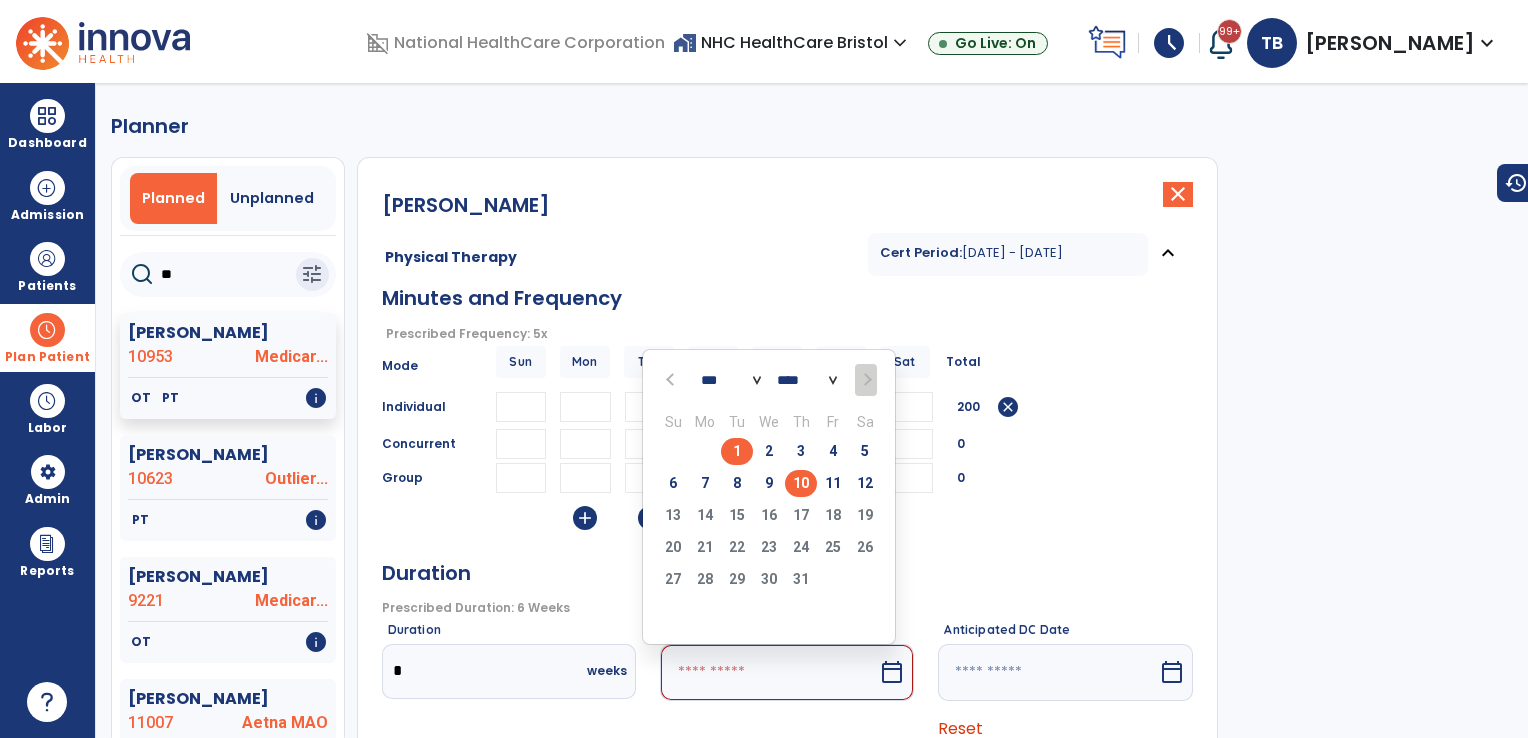 click on "10" at bounding box center [801, 483] 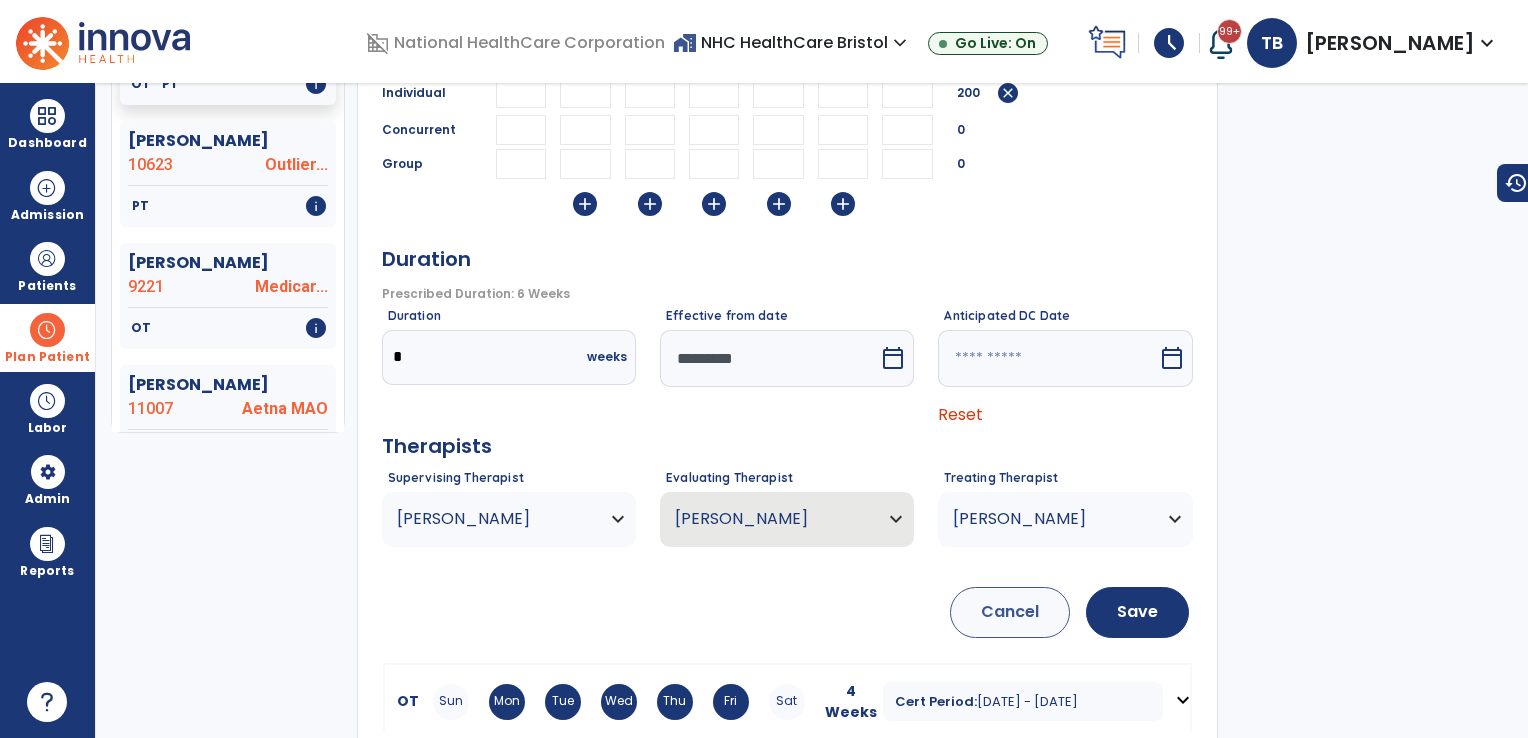 scroll, scrollTop: 337, scrollLeft: 0, axis: vertical 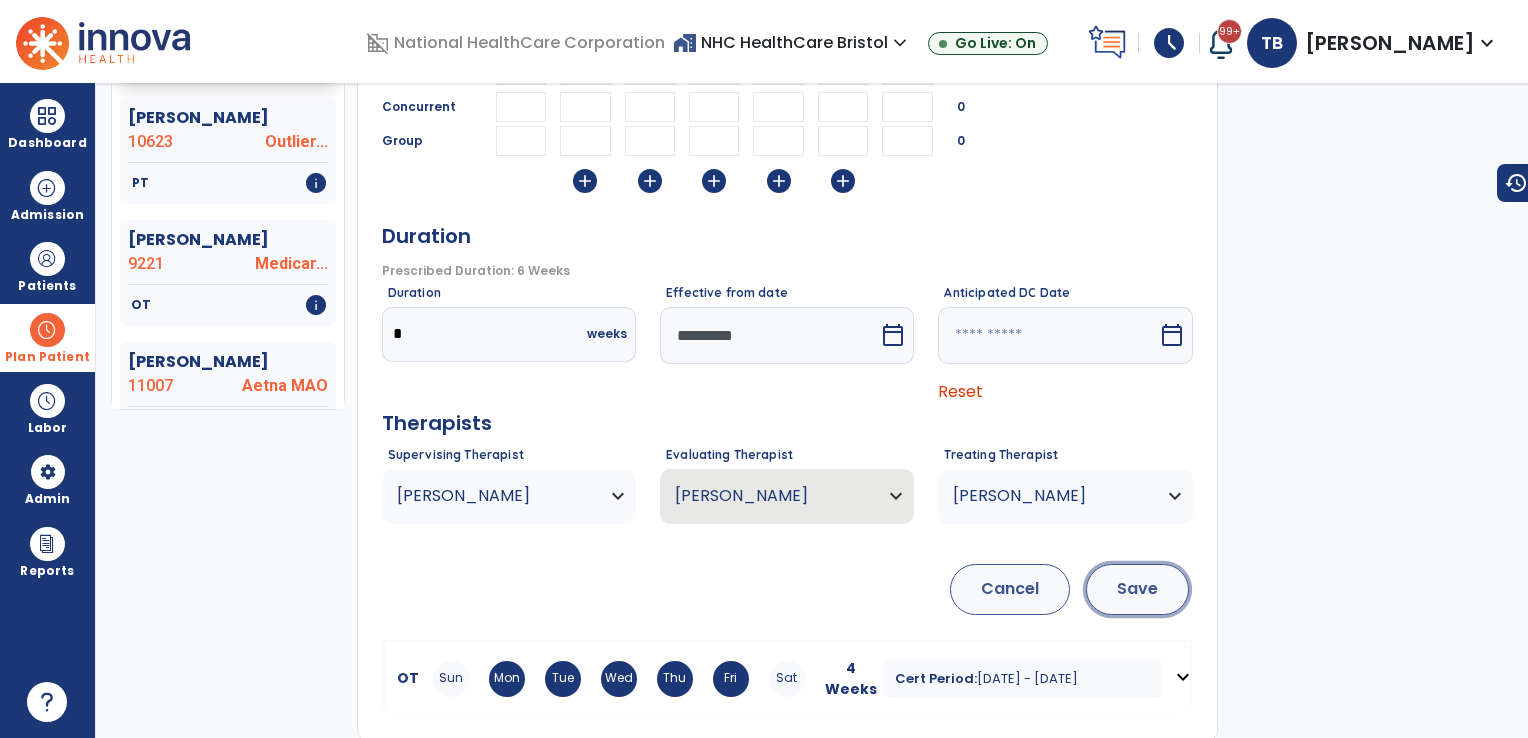 click on "Save" at bounding box center (1137, 589) 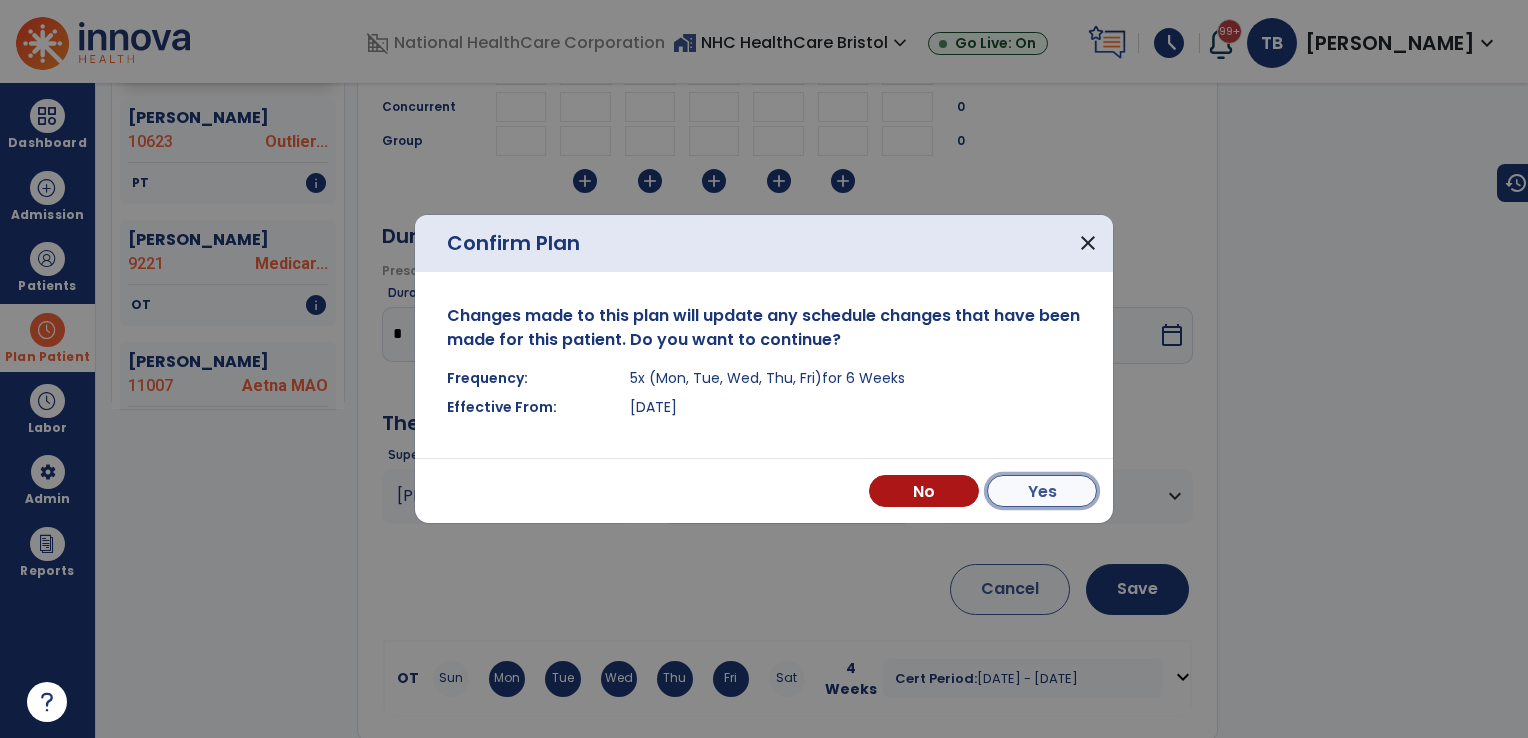 click on "Yes" at bounding box center [1042, 491] 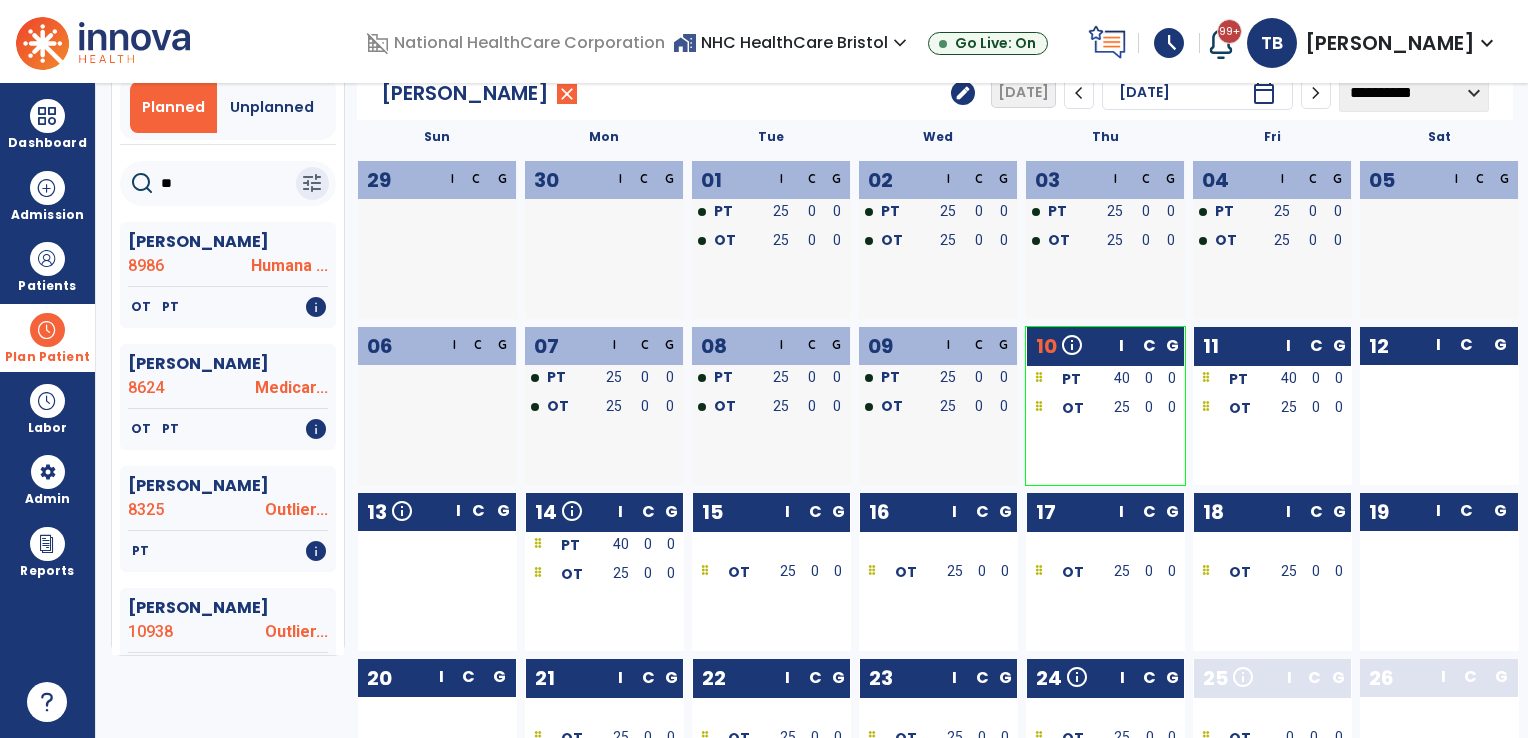scroll, scrollTop: 0, scrollLeft: 0, axis: both 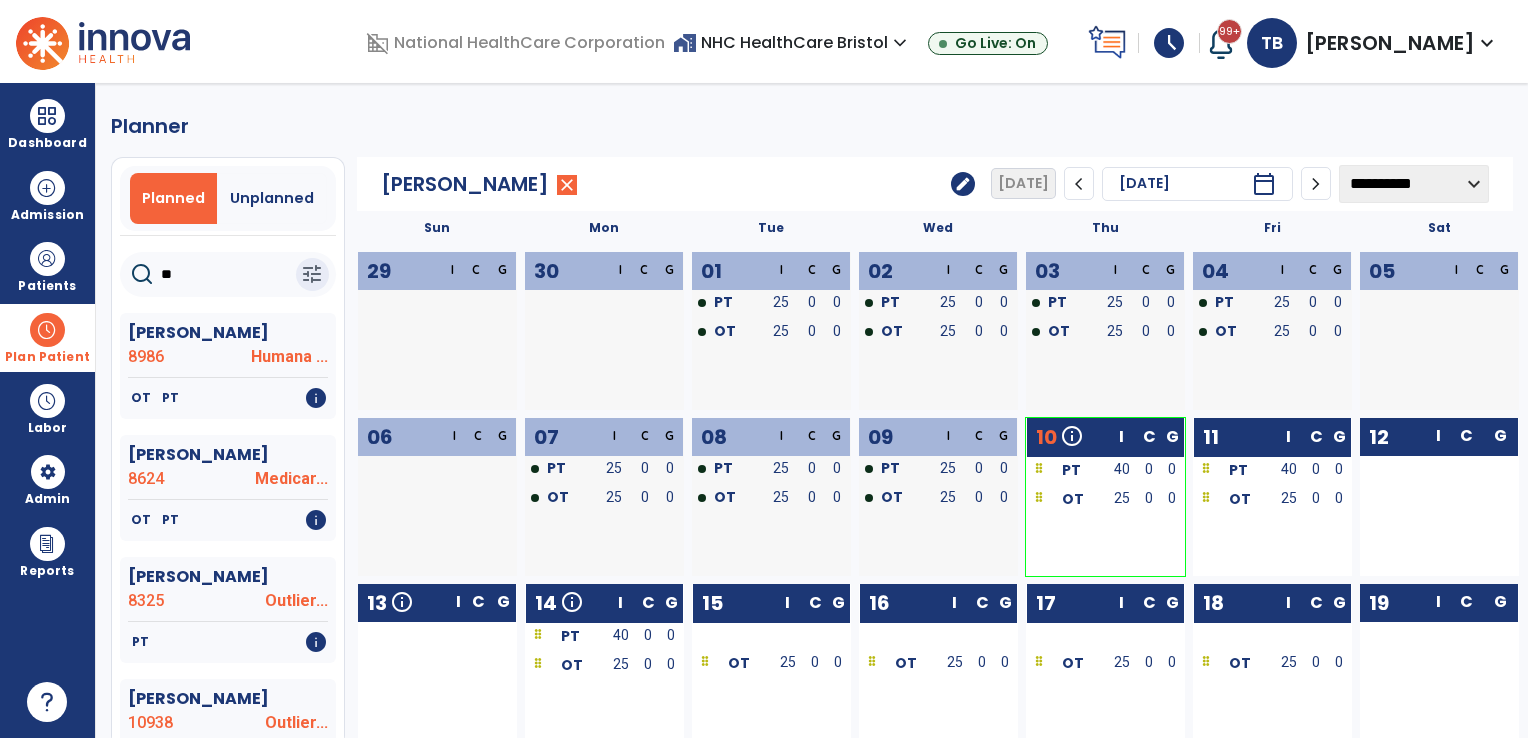 click on "edit" 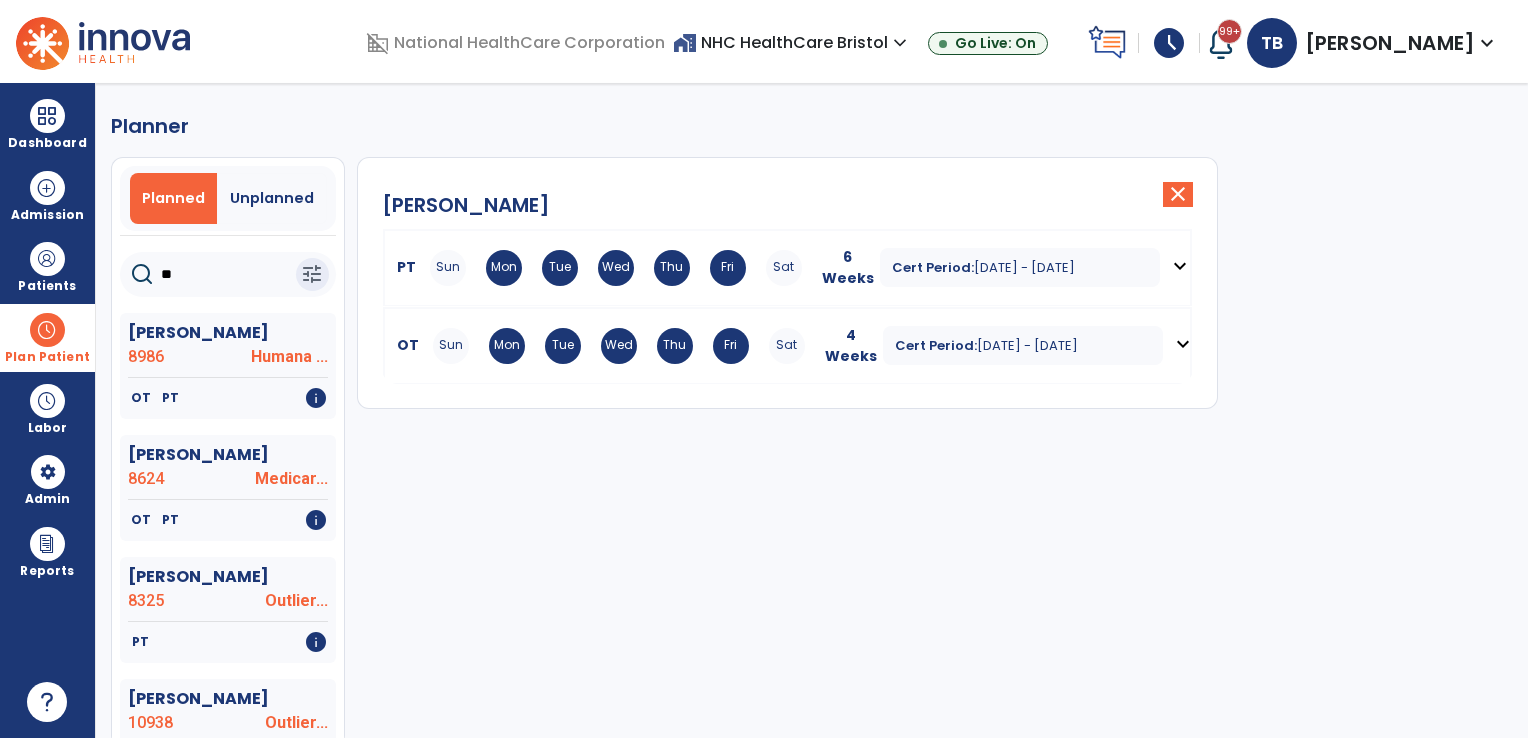 click on "Tue" at bounding box center (563, 346) 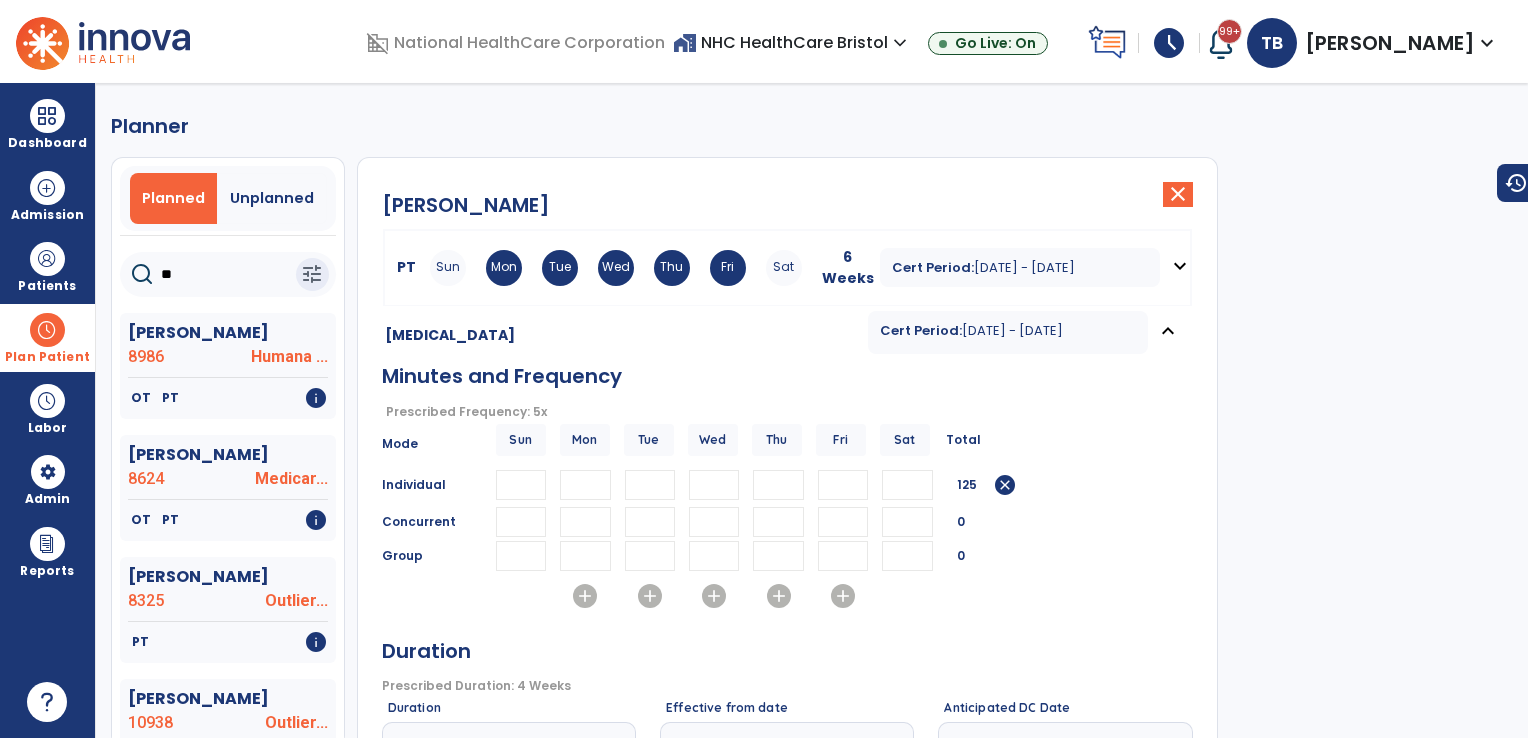 click on "**" at bounding box center (585, 485) 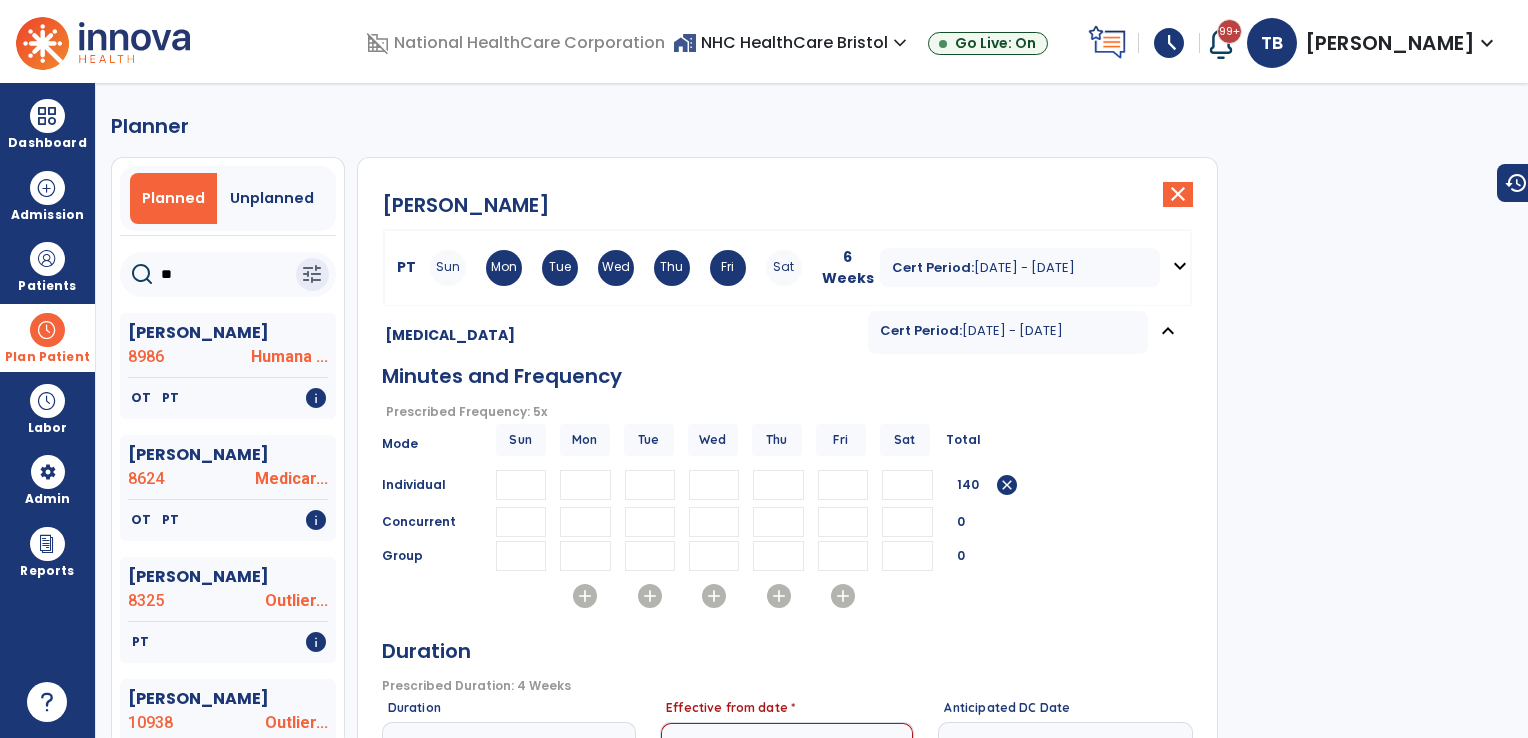 type on "**" 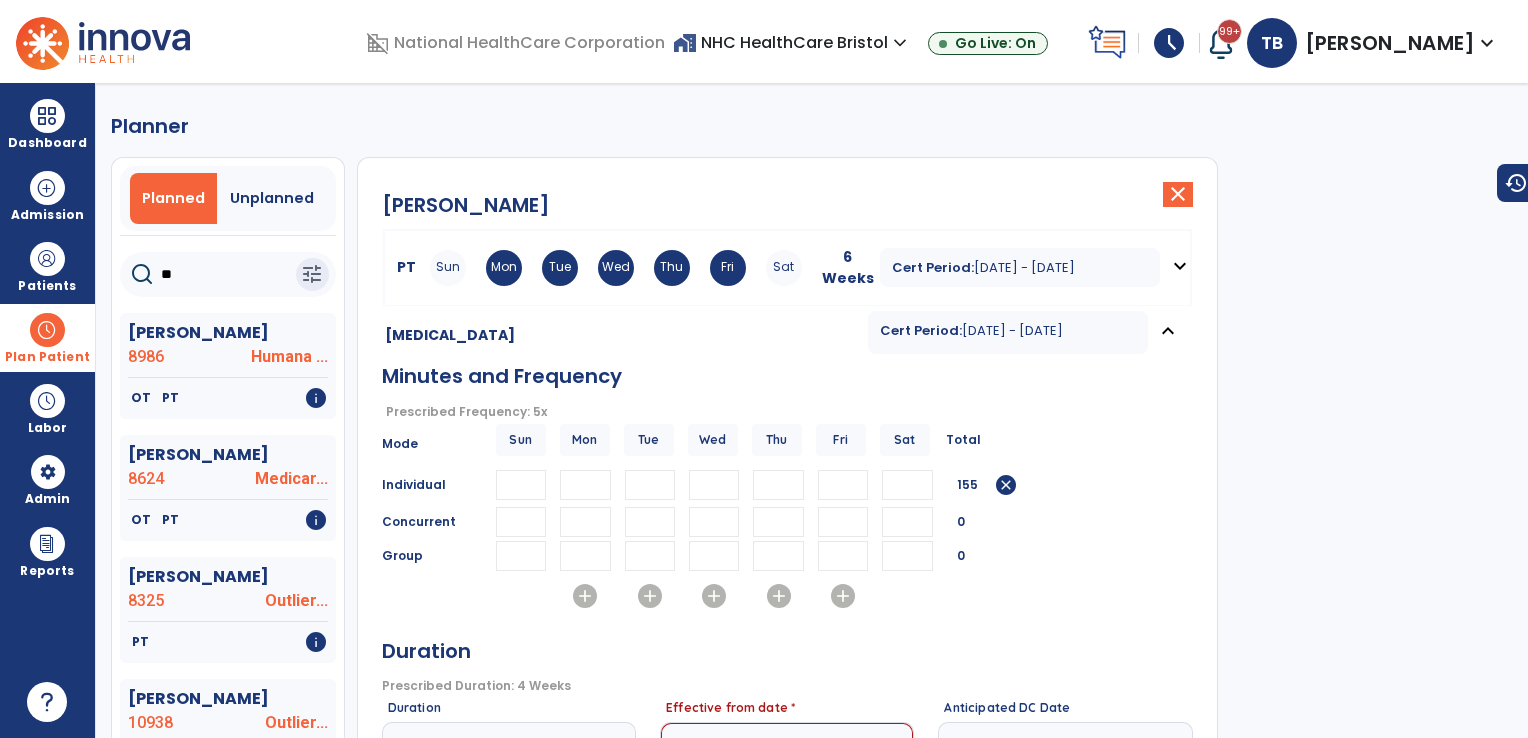 type on "**" 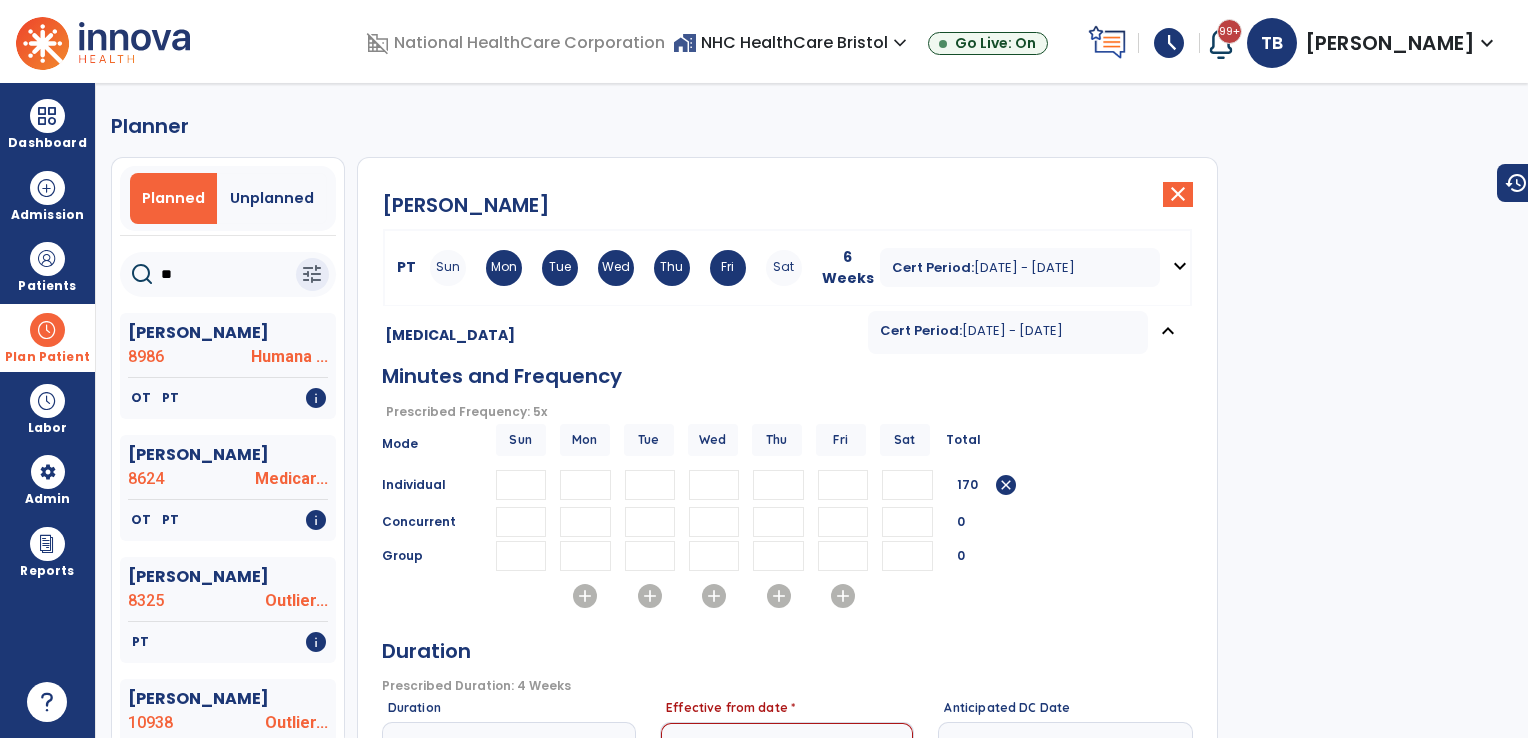 type on "**" 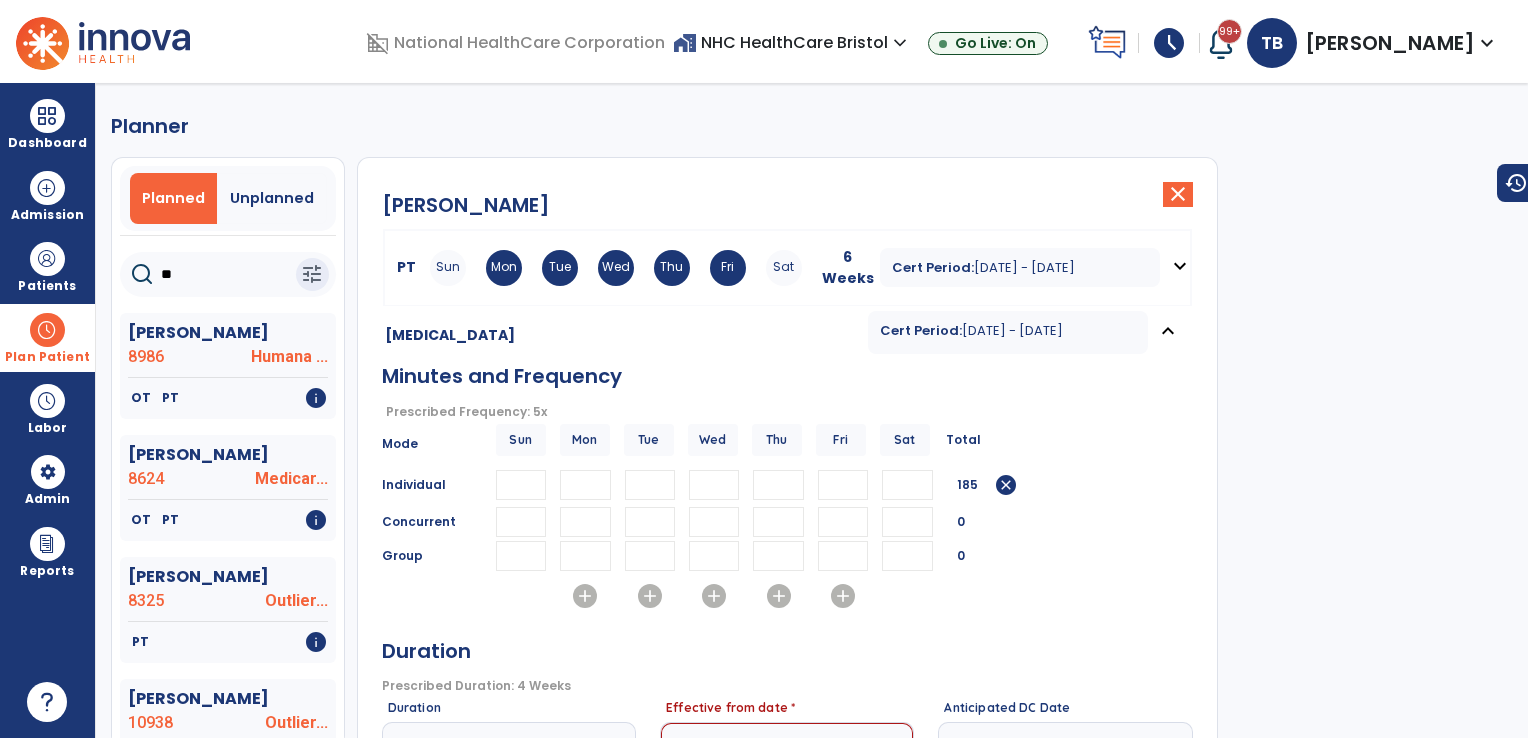 type on "**" 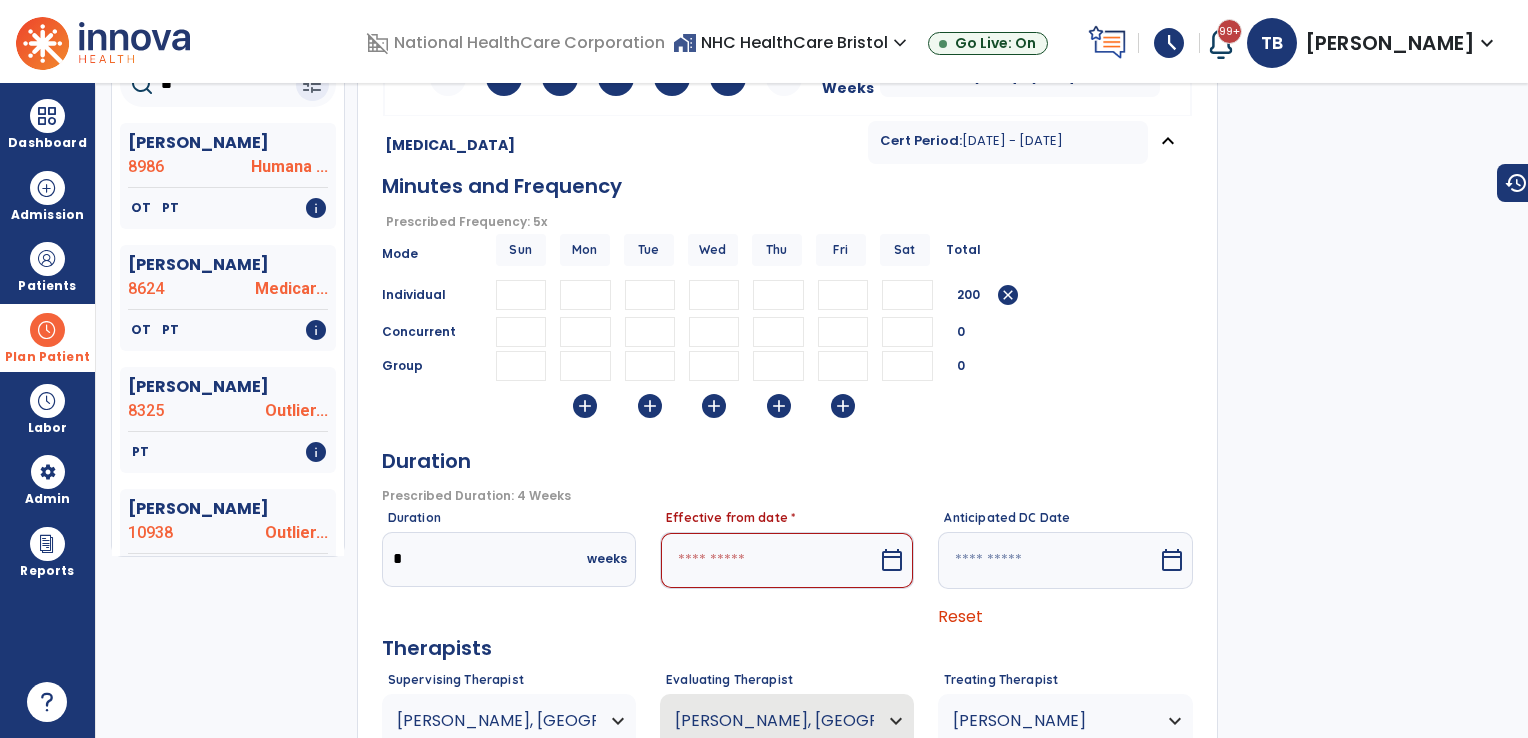 scroll, scrollTop: 202, scrollLeft: 0, axis: vertical 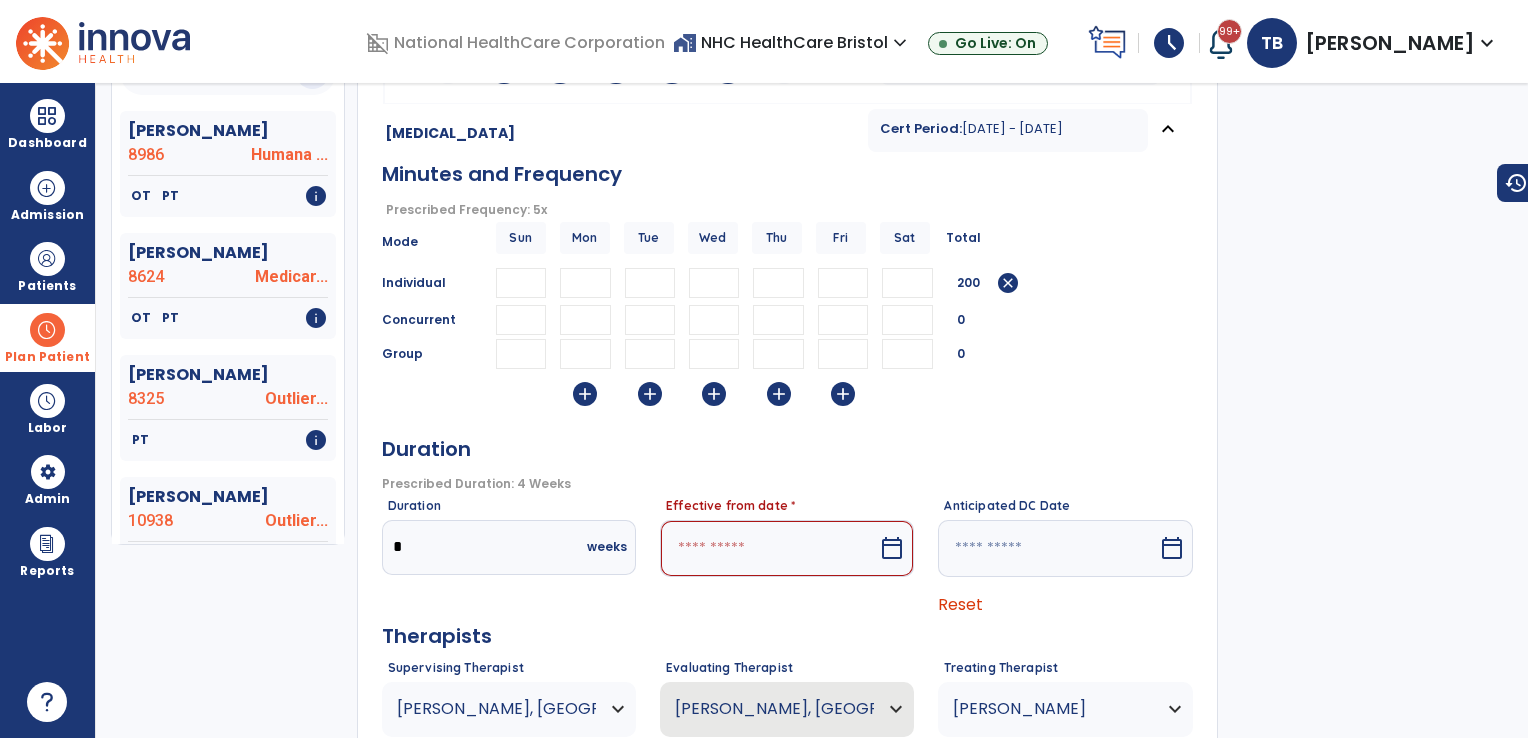 type on "**" 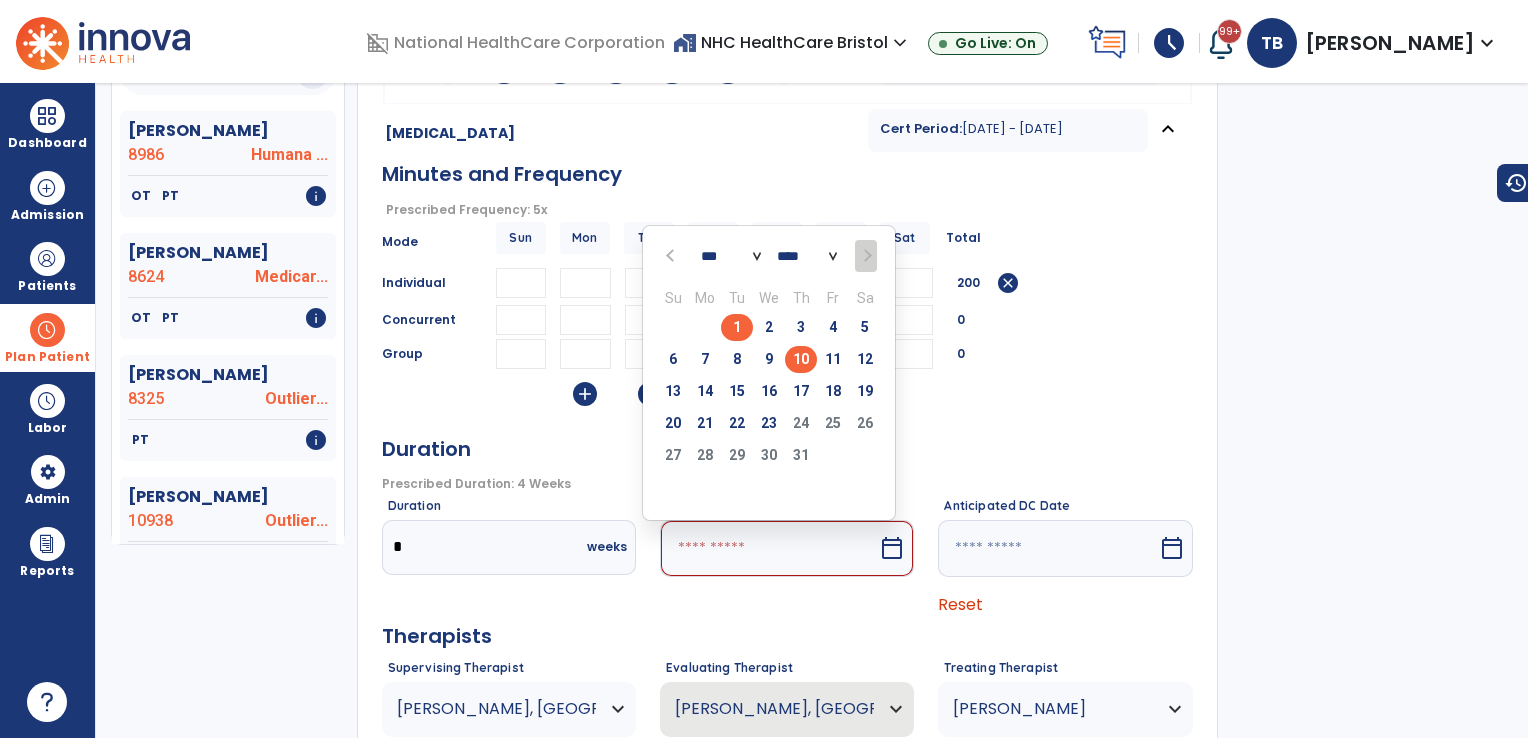click on "10" at bounding box center (801, 359) 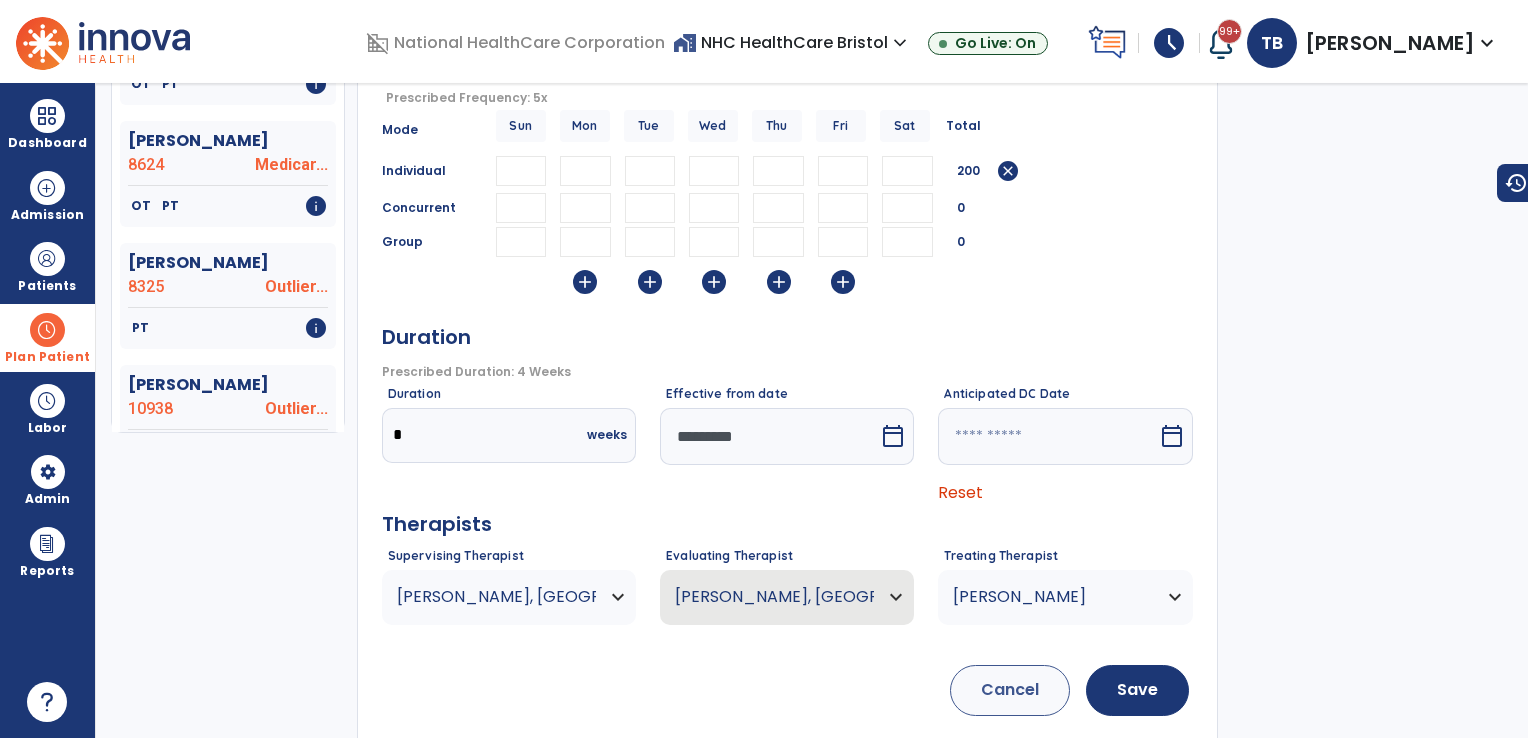 scroll, scrollTop: 337, scrollLeft: 0, axis: vertical 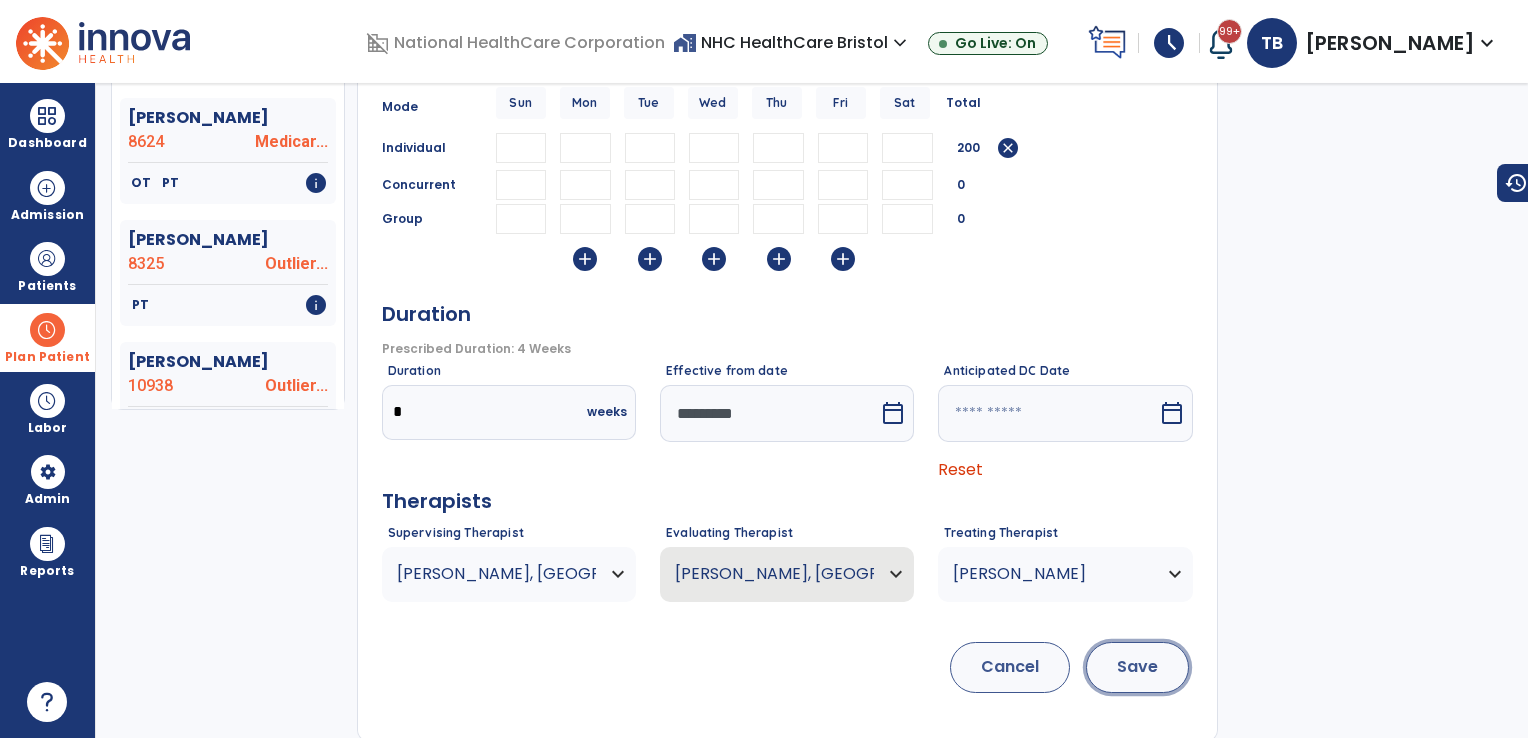 click on "Save" at bounding box center (1137, 667) 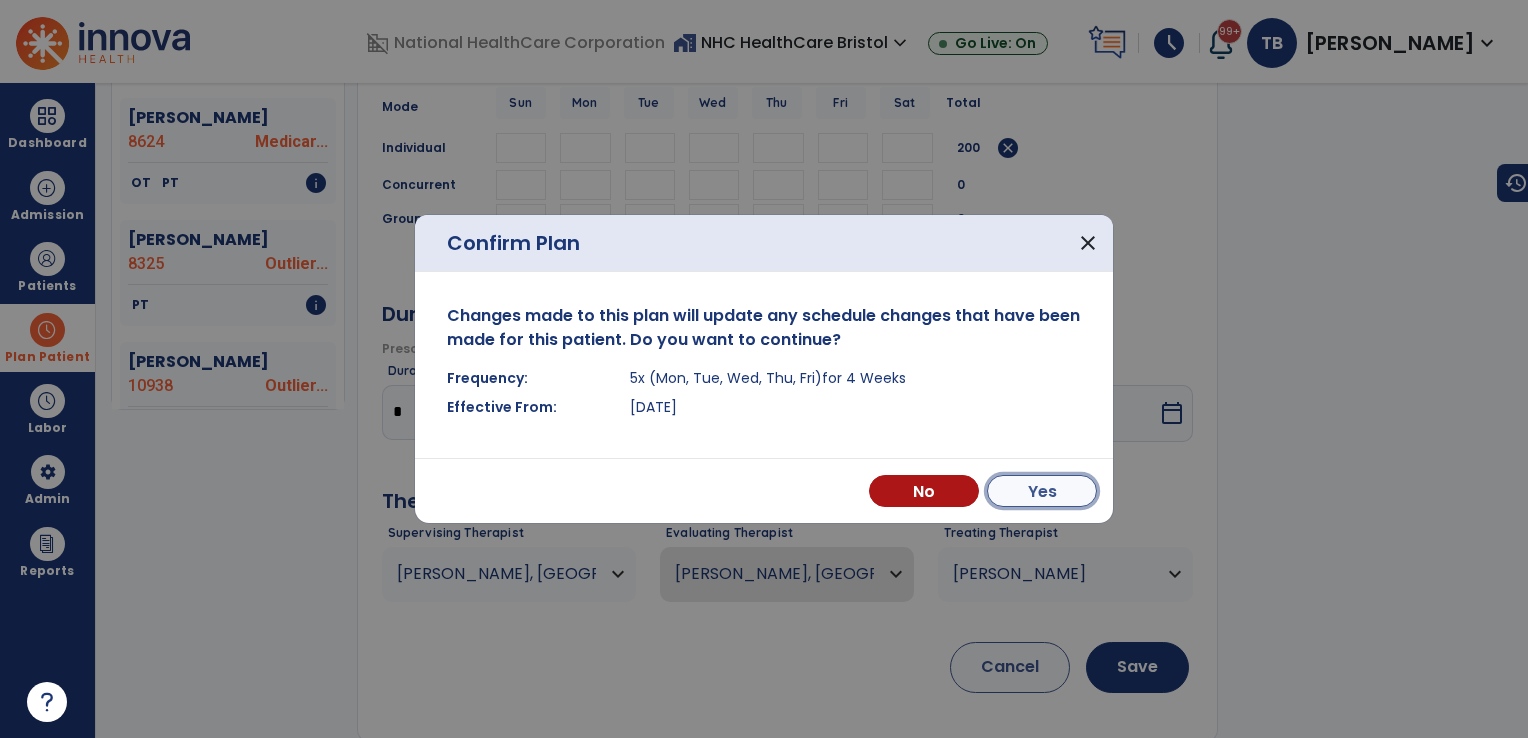 click on "Yes" at bounding box center [1042, 491] 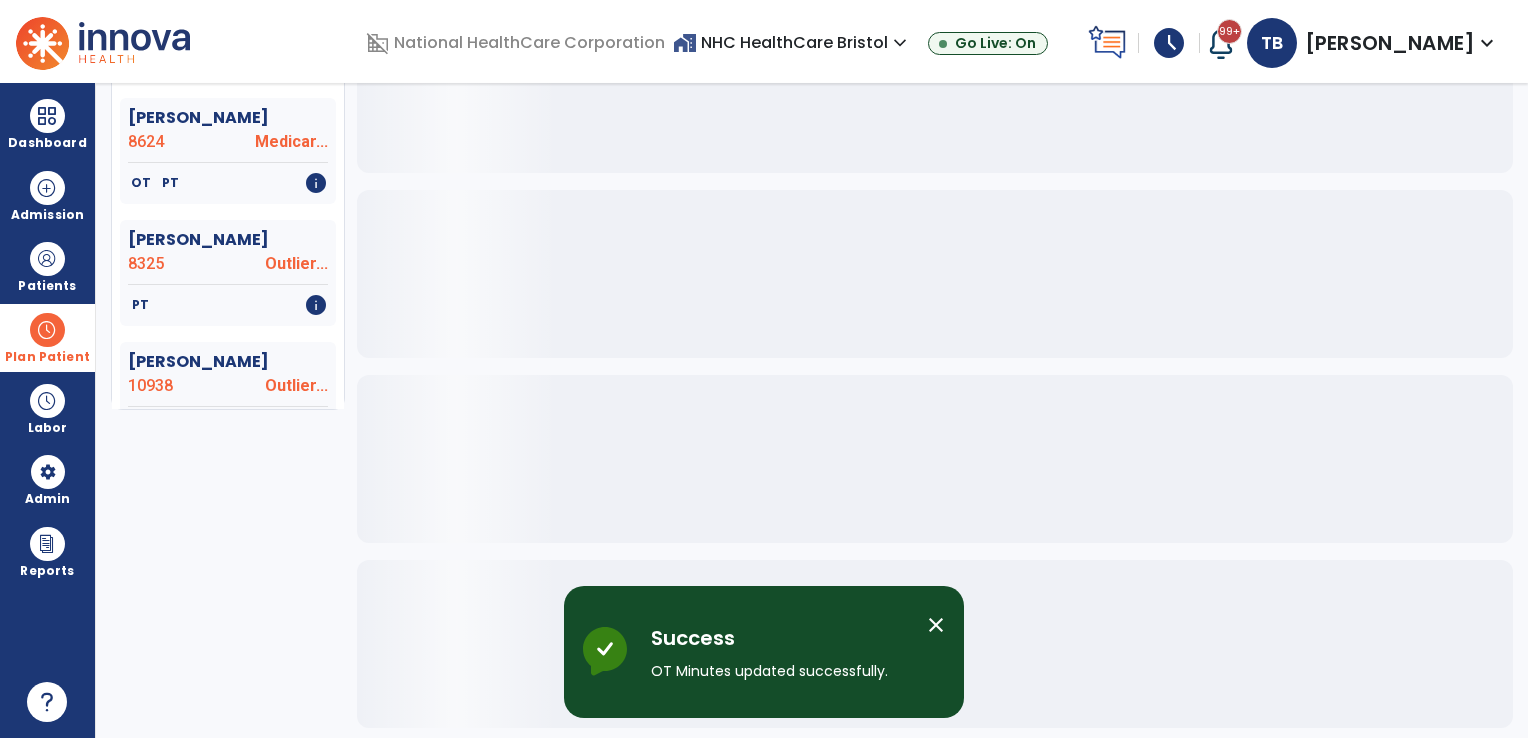 scroll, scrollTop: 336, scrollLeft: 0, axis: vertical 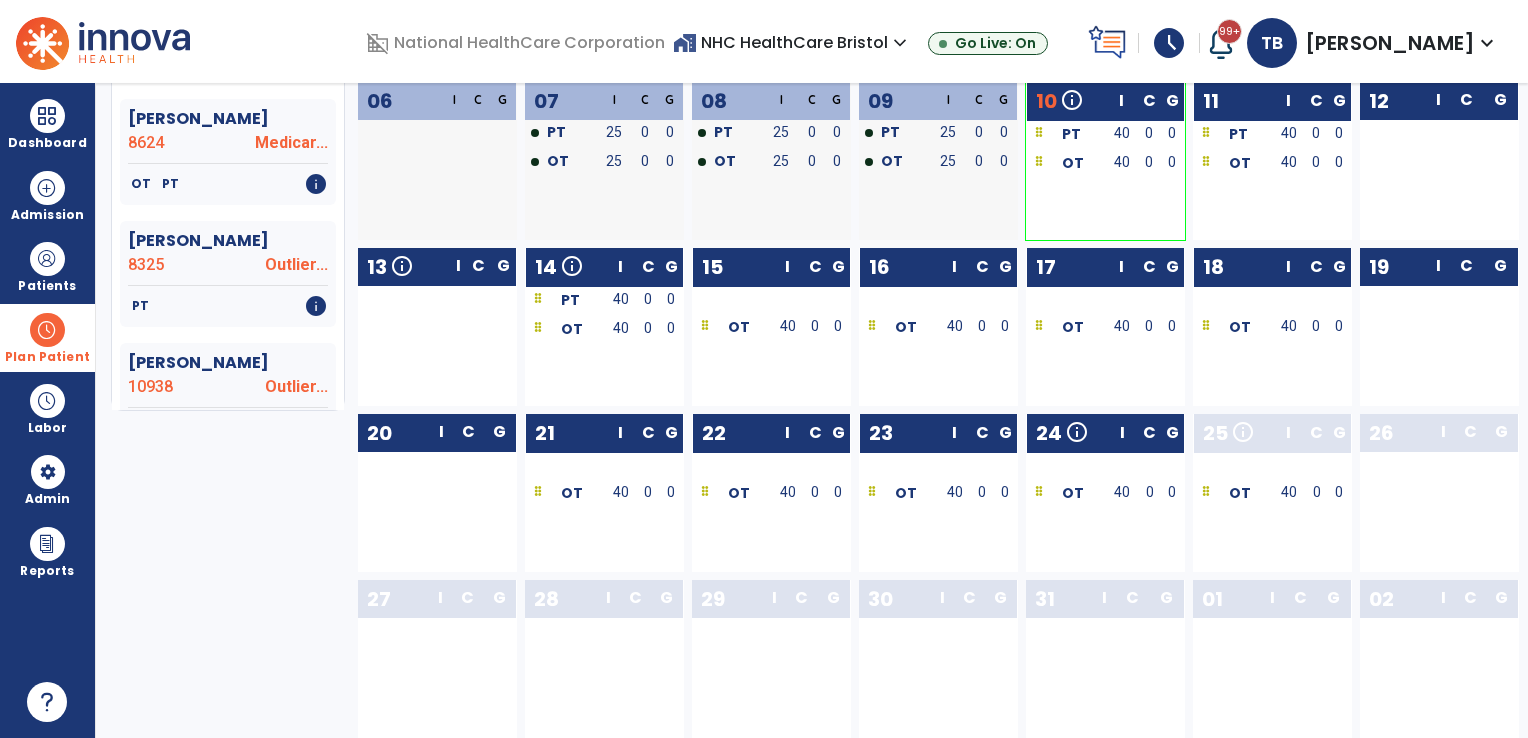 click on "expand_more" at bounding box center [1487, 43] 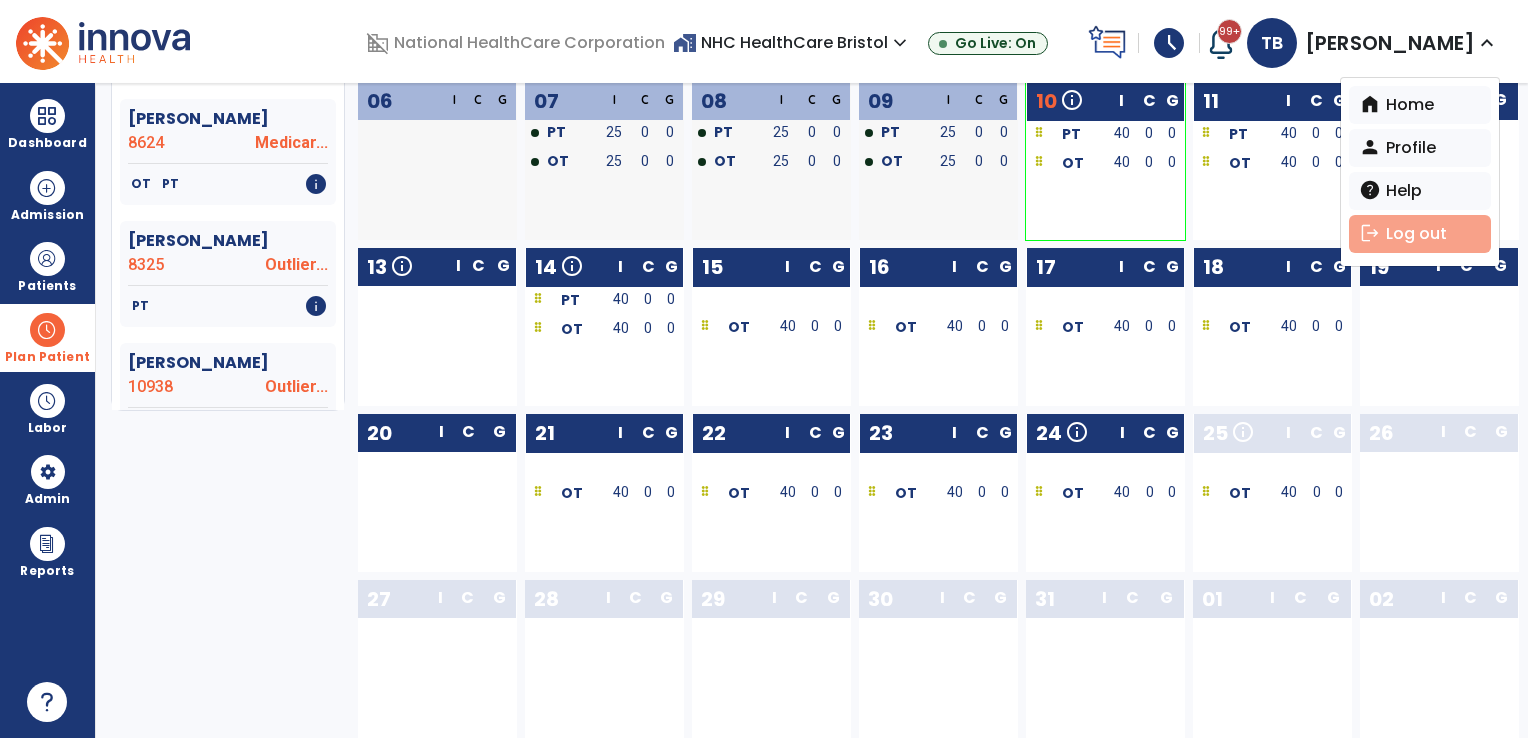 click on "logout   Log out" at bounding box center [1420, 234] 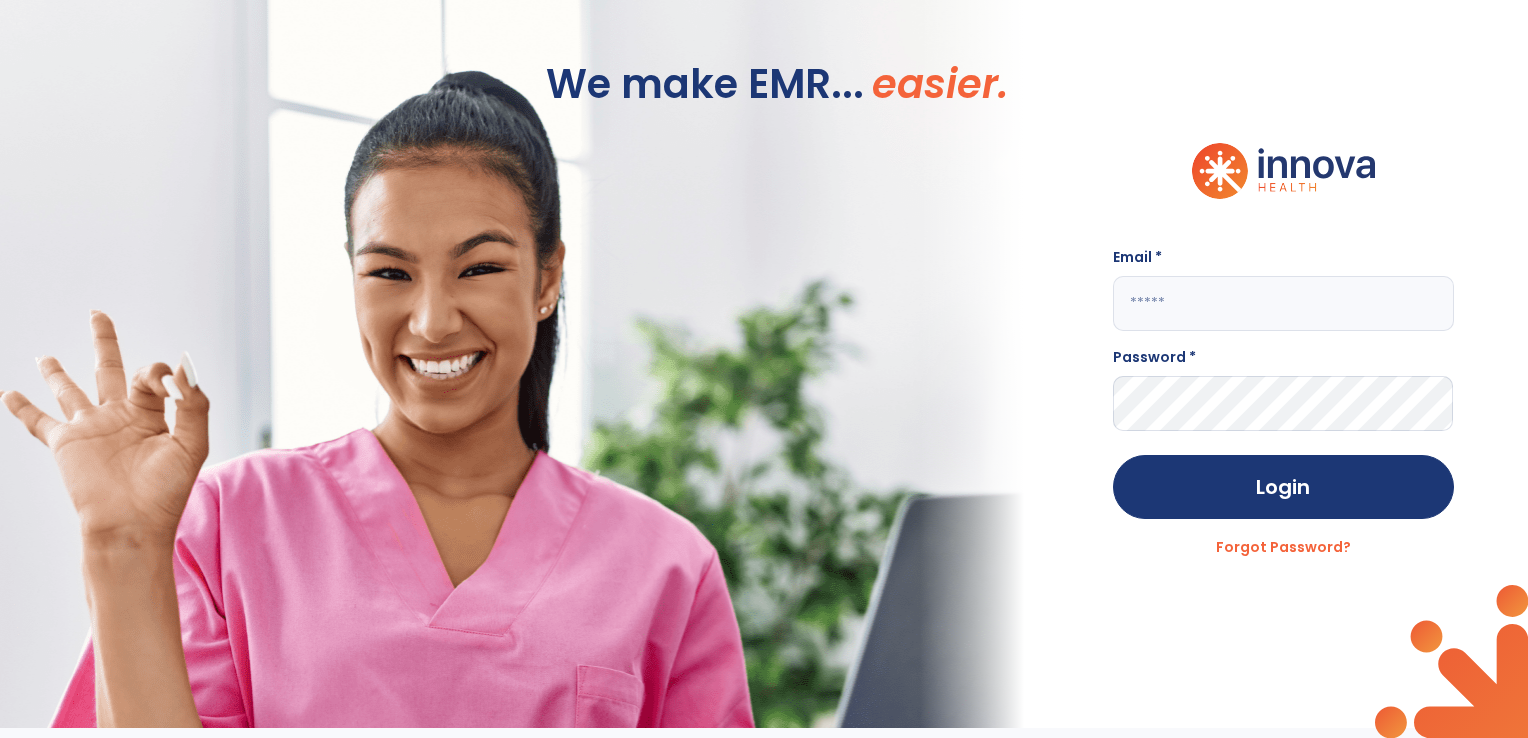 scroll, scrollTop: 0, scrollLeft: 0, axis: both 